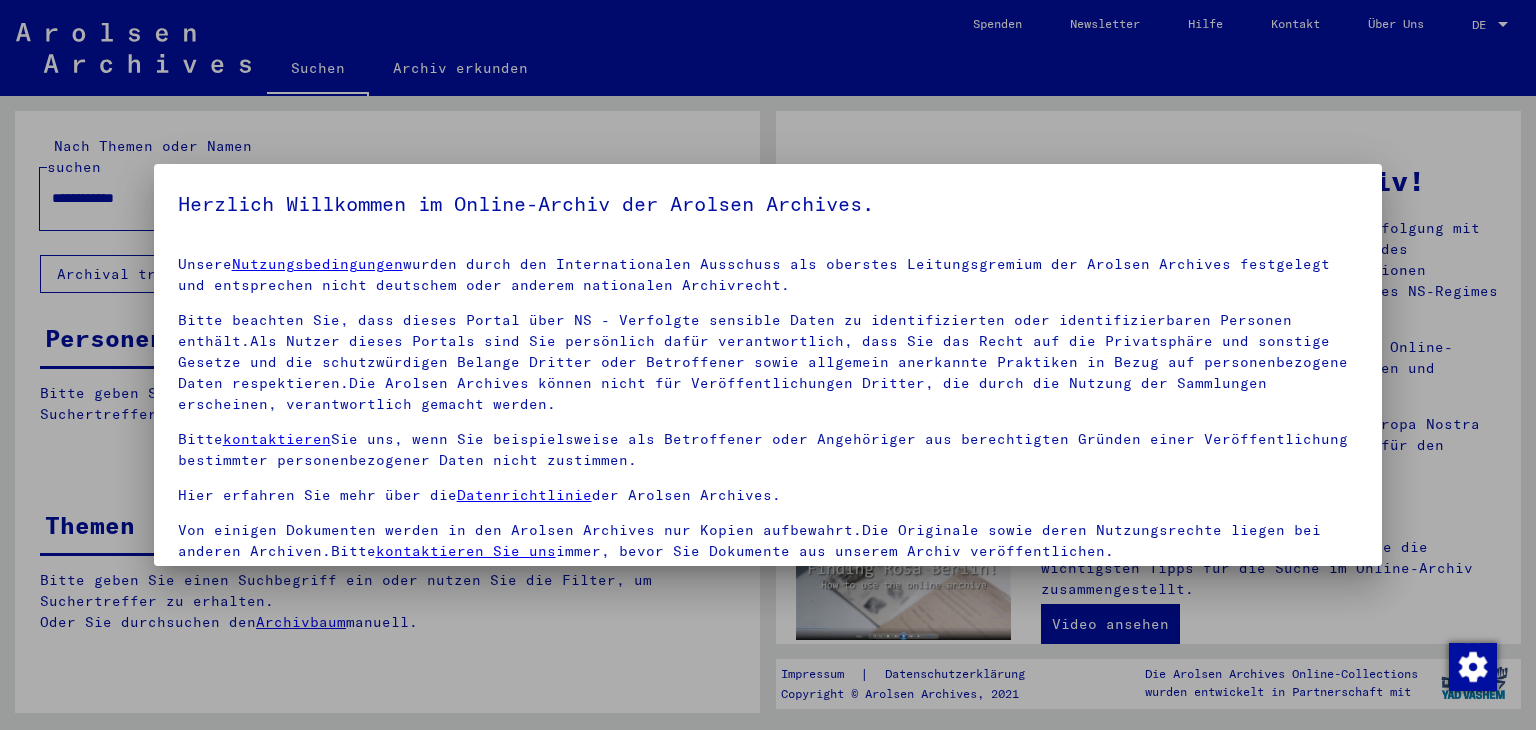 scroll, scrollTop: 0, scrollLeft: 0, axis: both 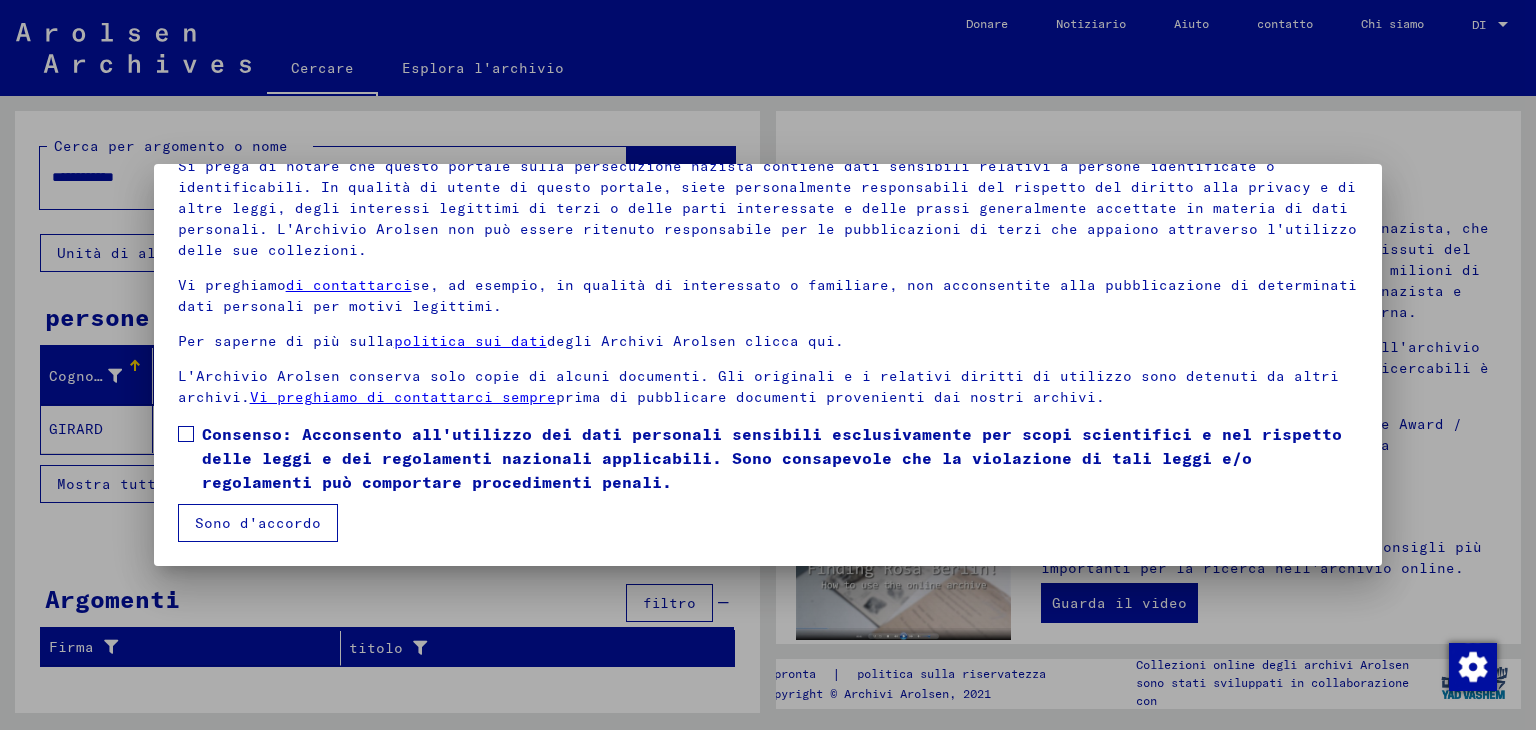 click at bounding box center [186, 434] 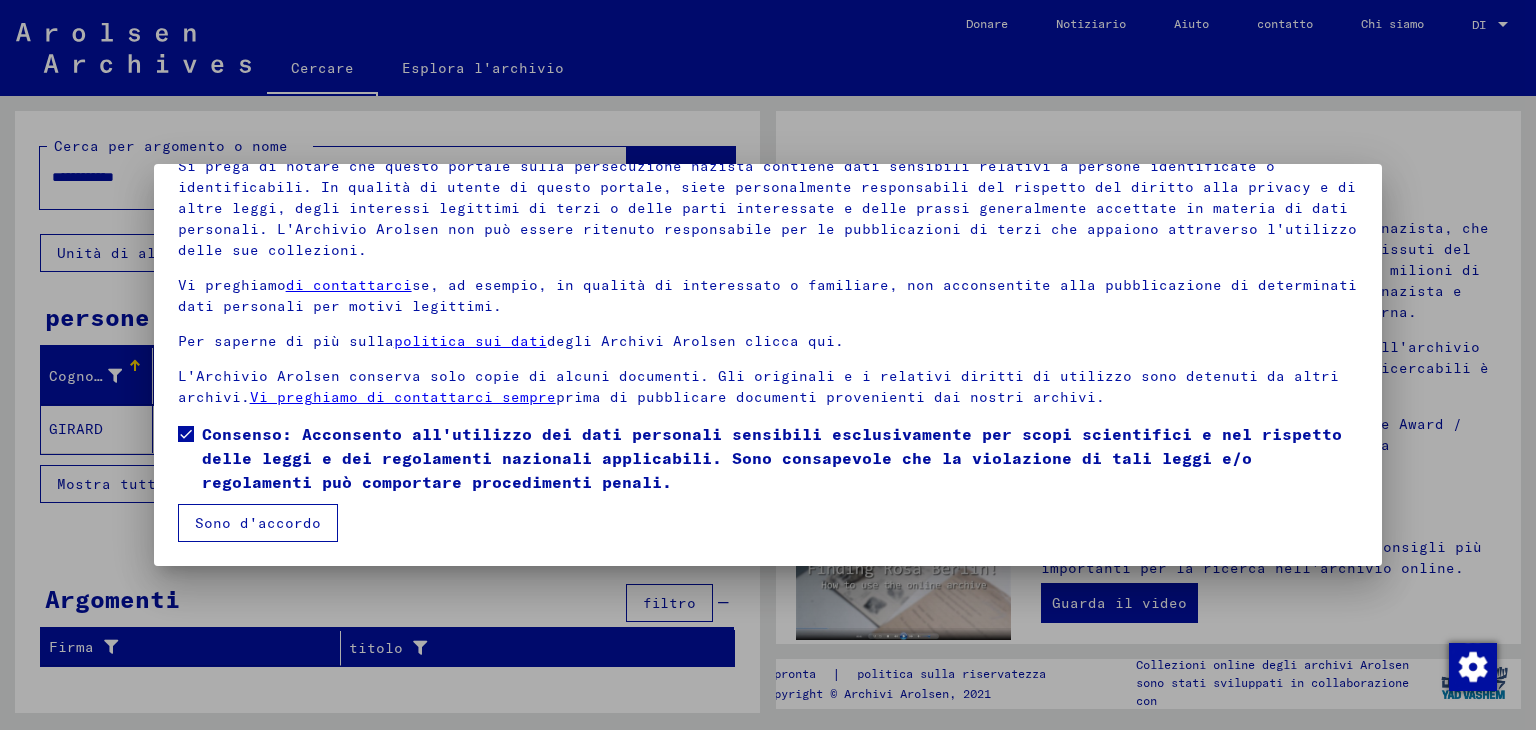 click on "Sono d'accordo" at bounding box center [258, 523] 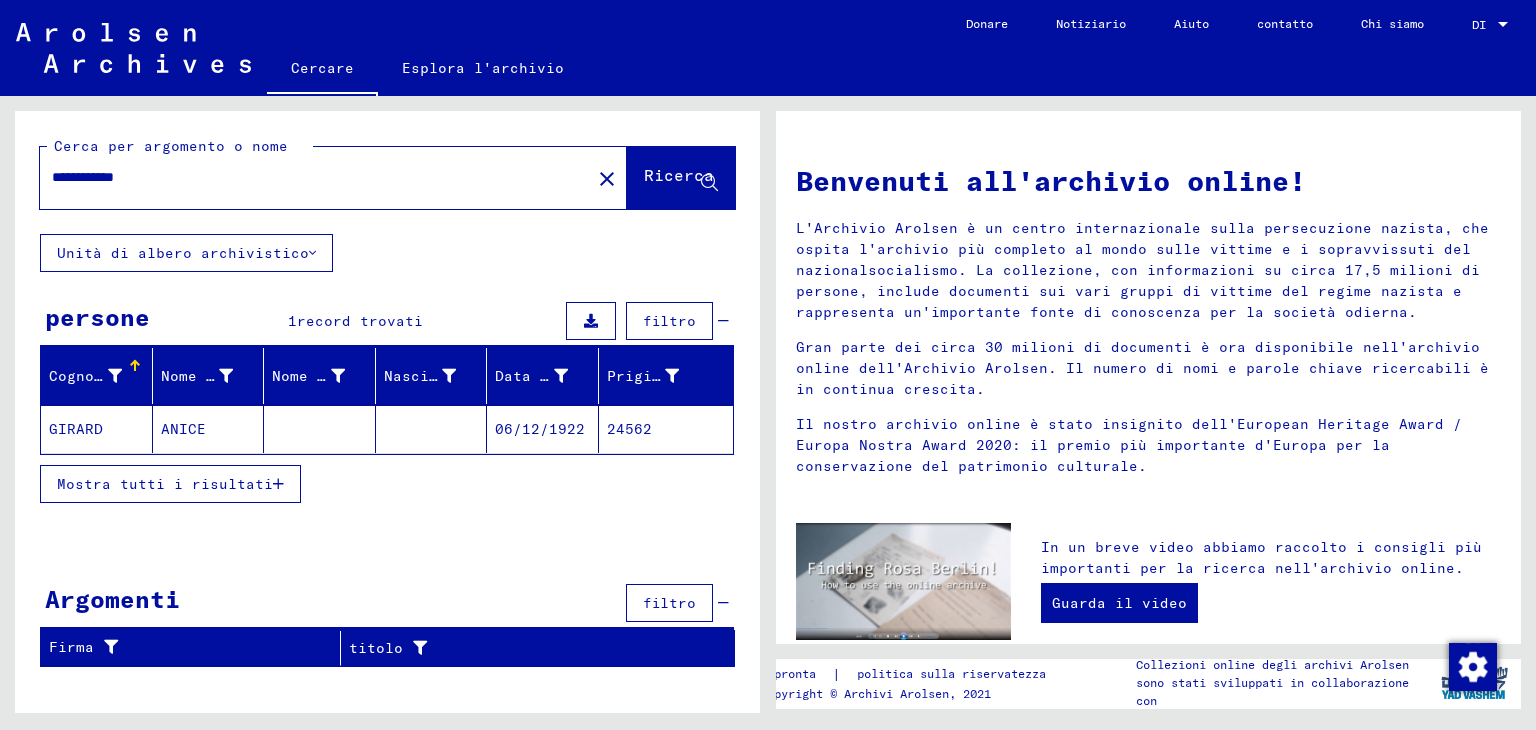 click on "24562" 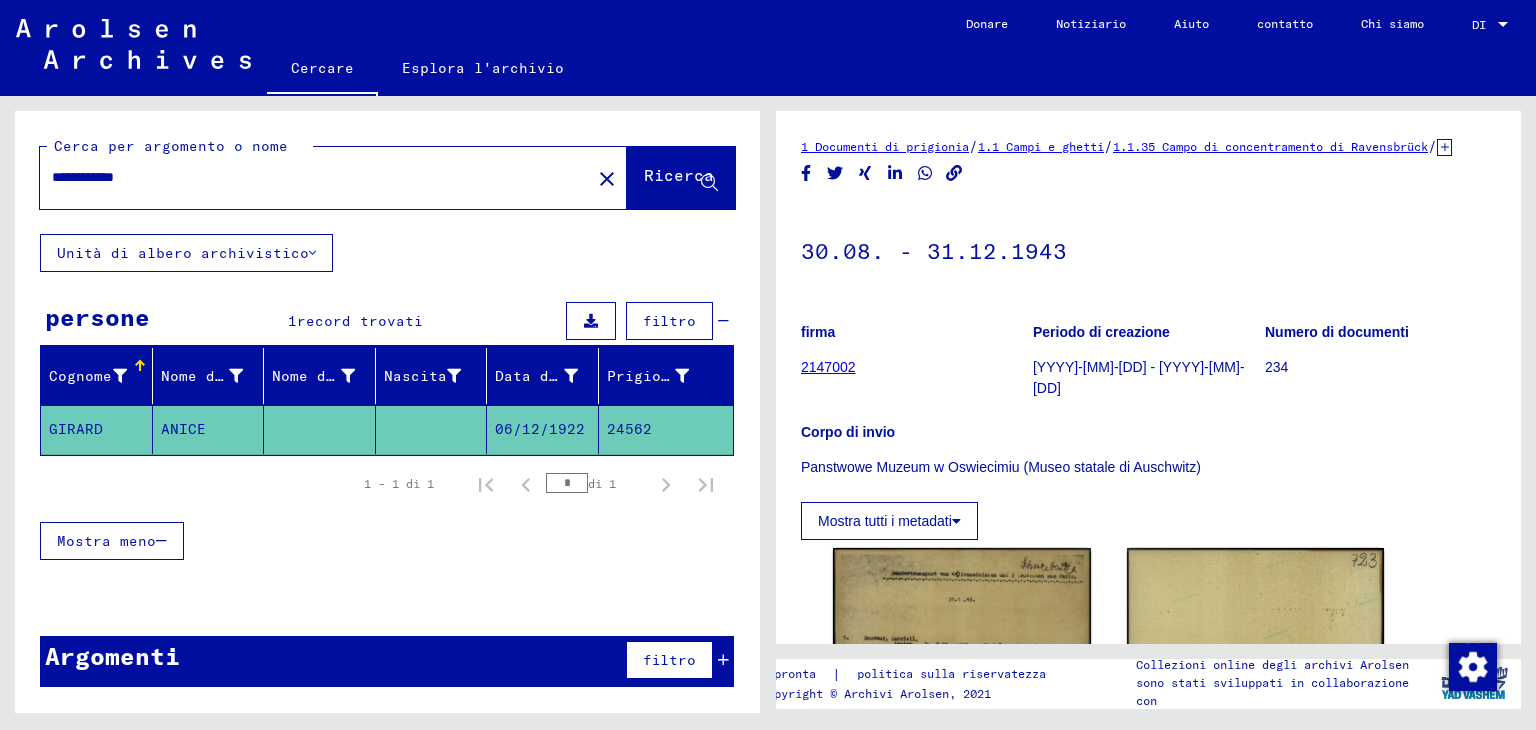 scroll, scrollTop: 0, scrollLeft: 0, axis: both 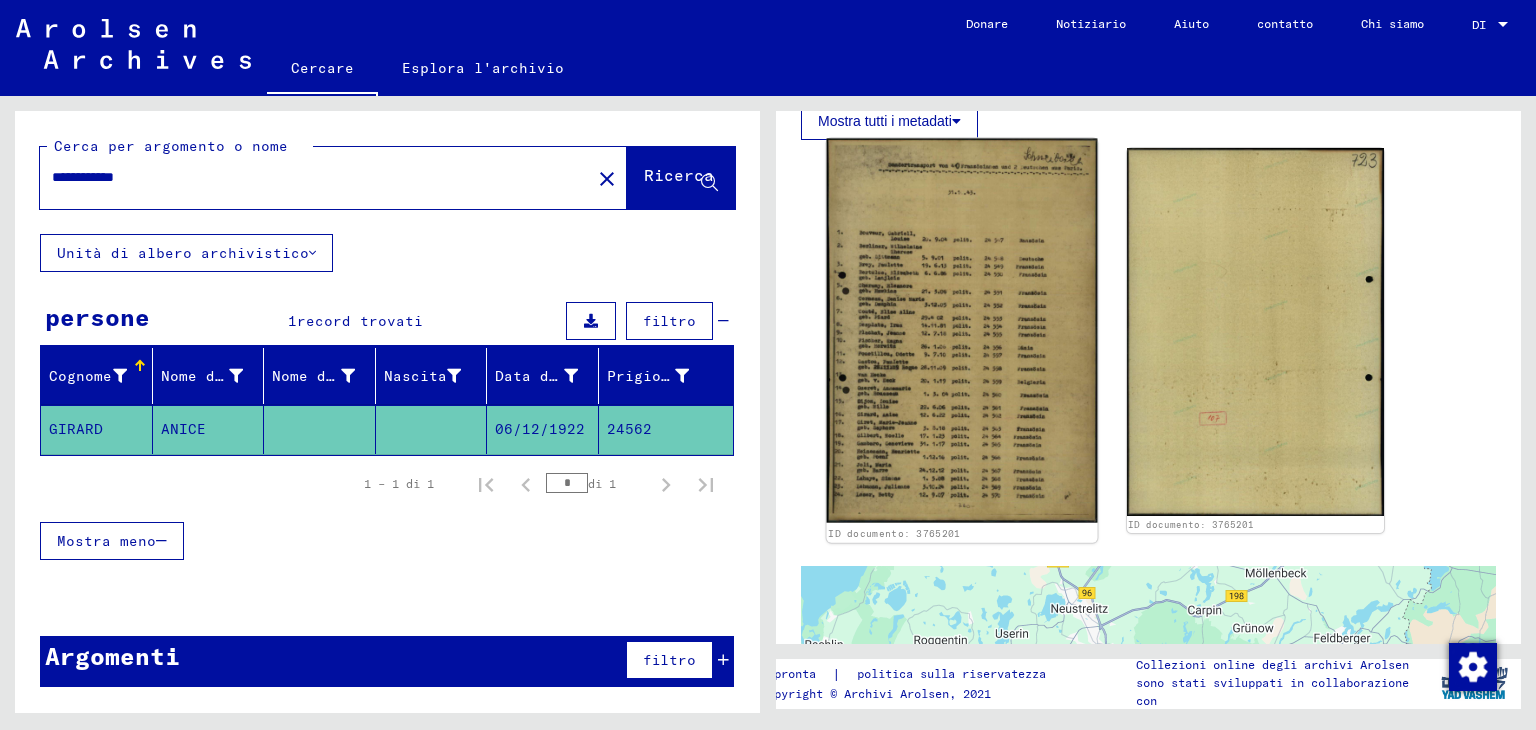 click 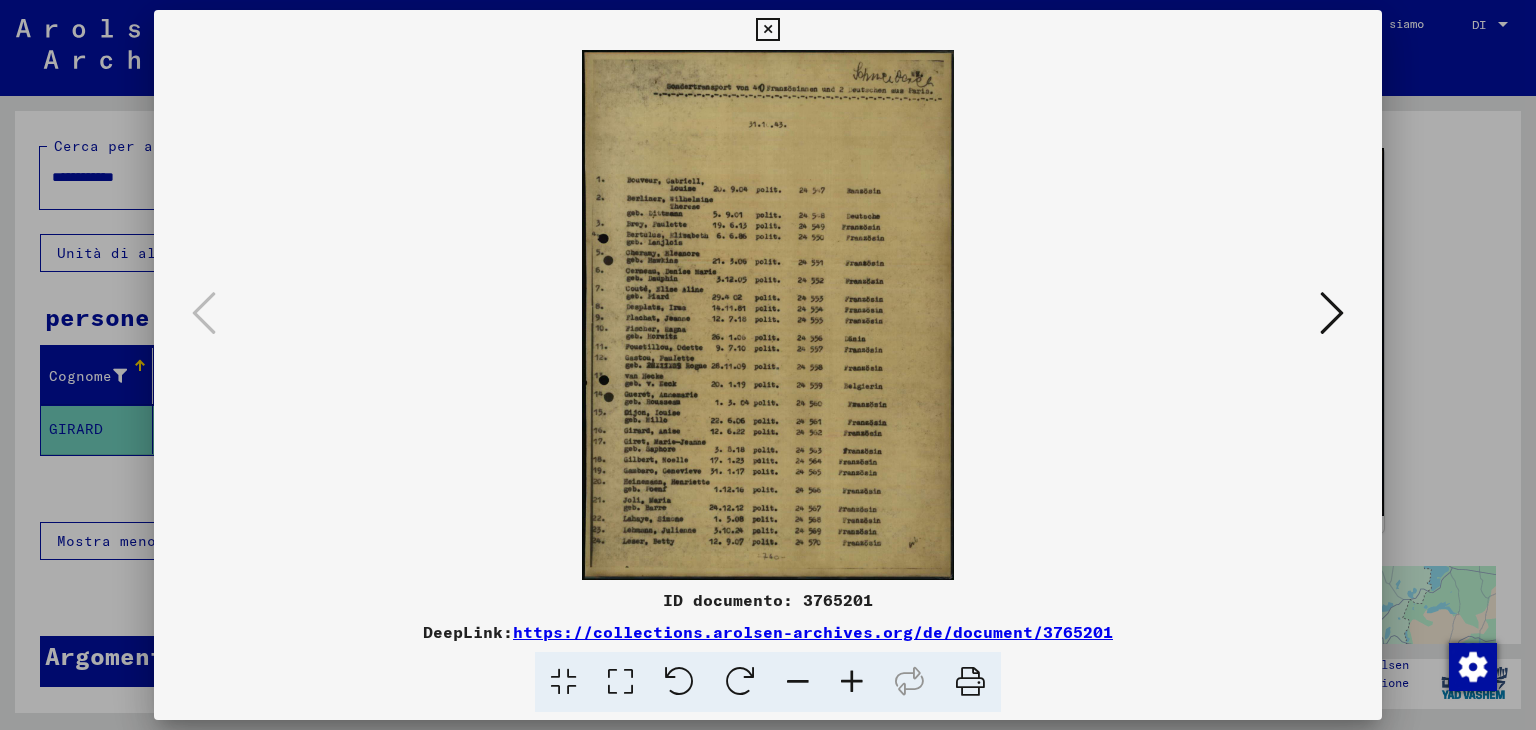 click at bounding box center [852, 682] 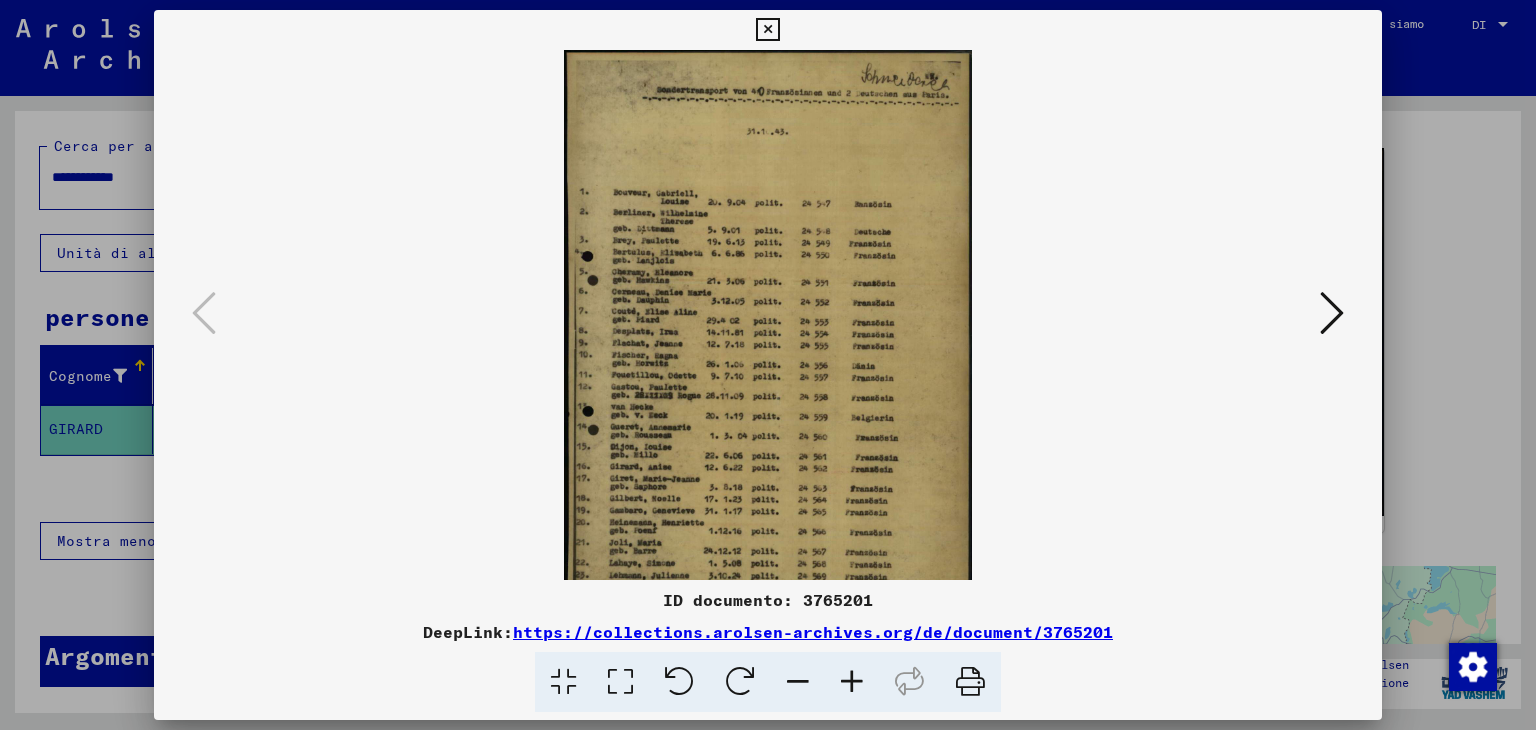click at bounding box center (852, 682) 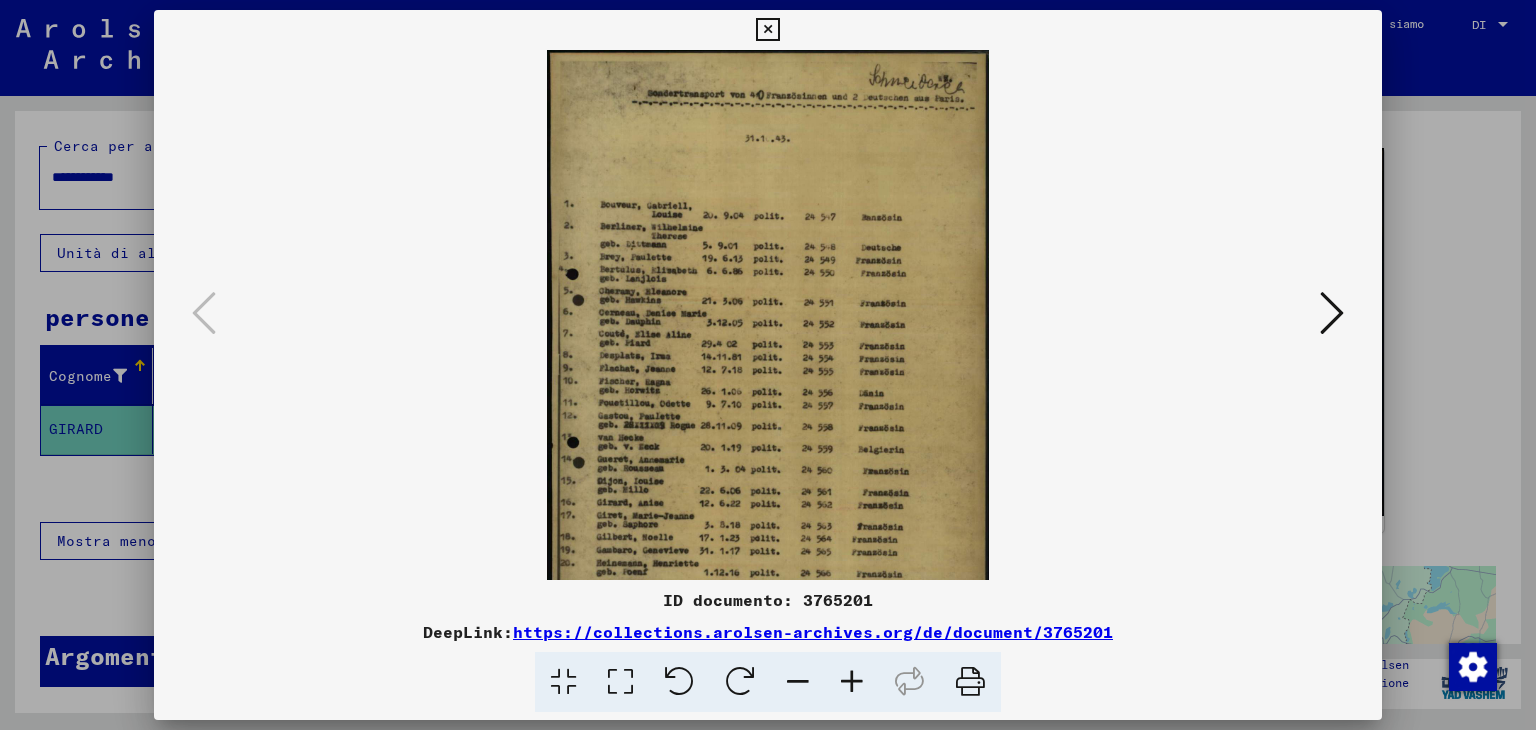click at bounding box center (852, 682) 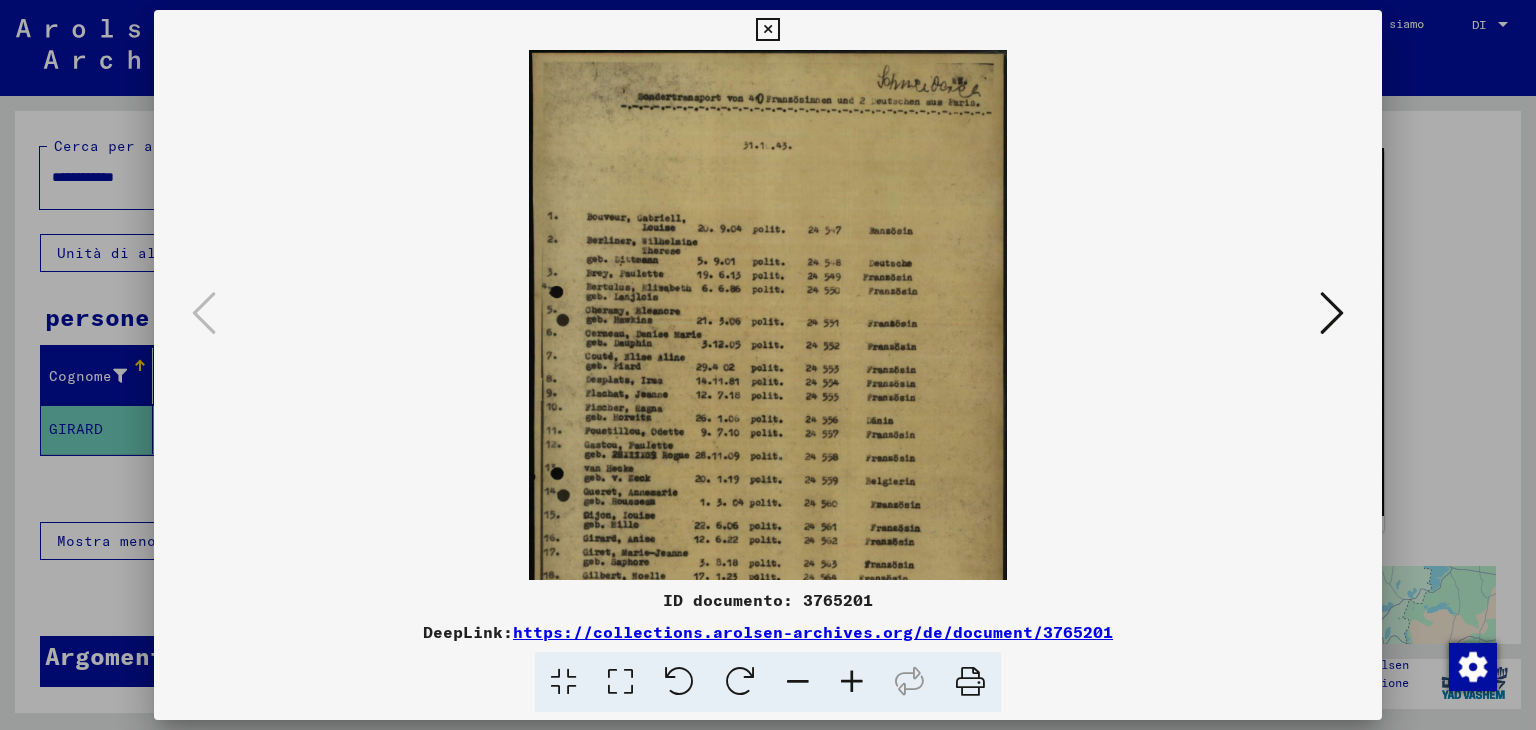 click at bounding box center (852, 682) 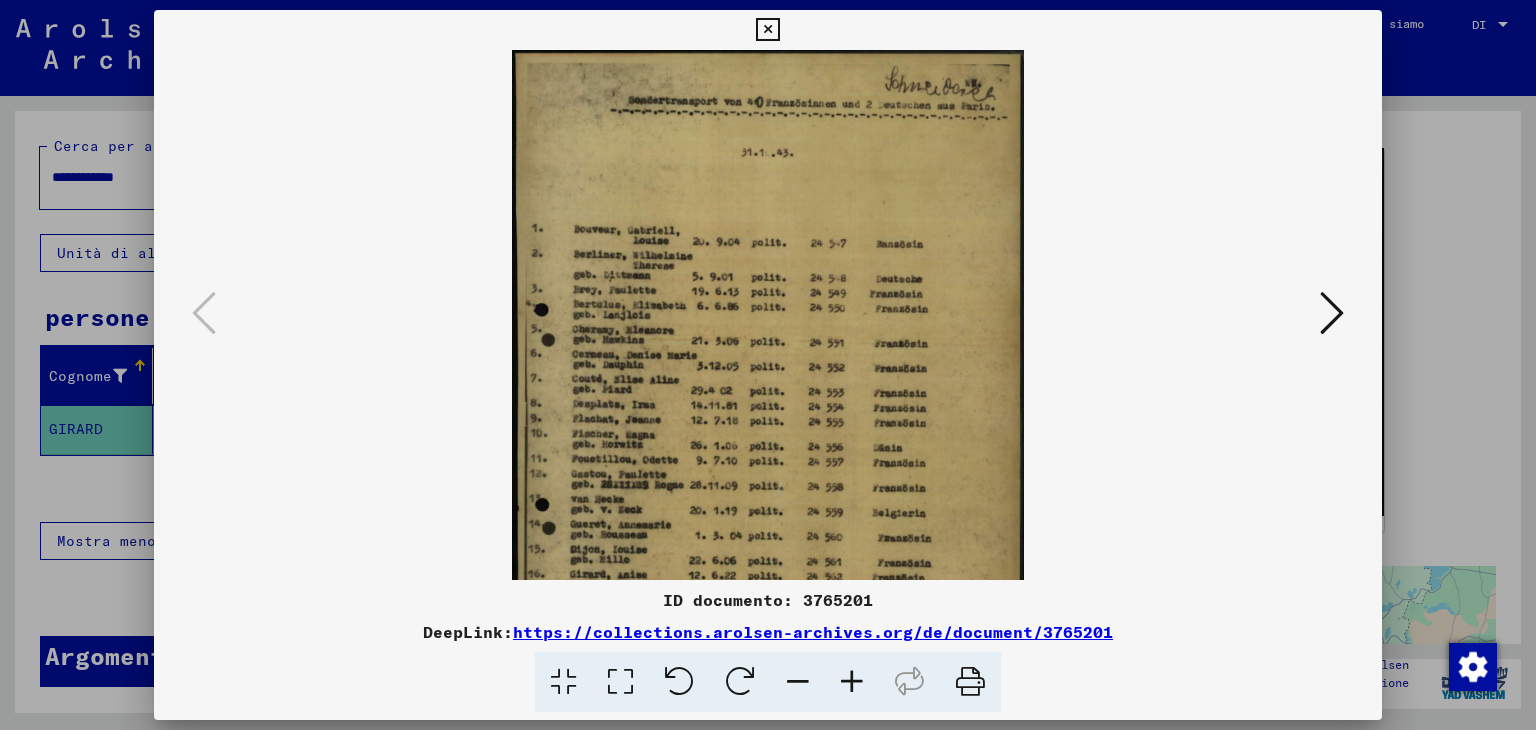 click at bounding box center (852, 682) 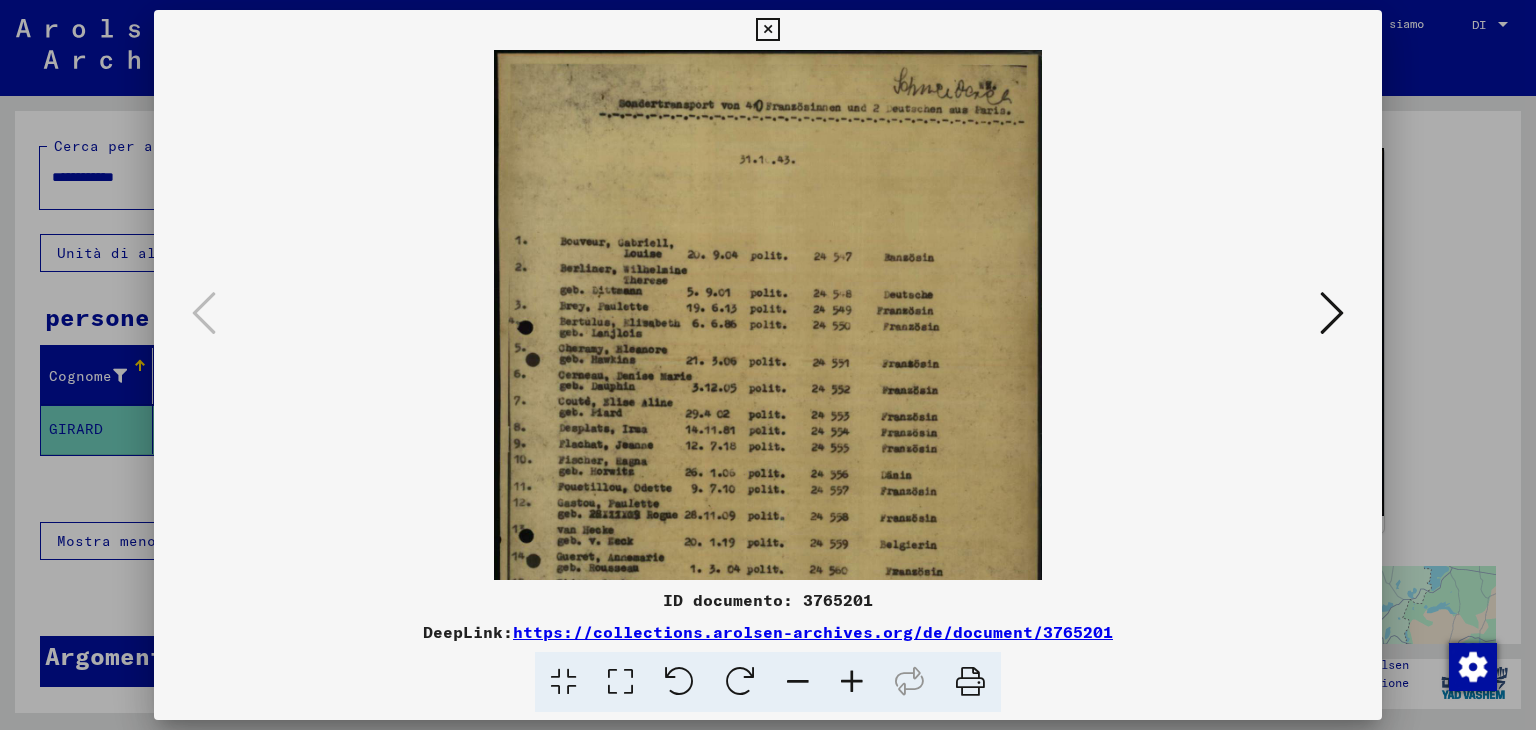 click at bounding box center [852, 682] 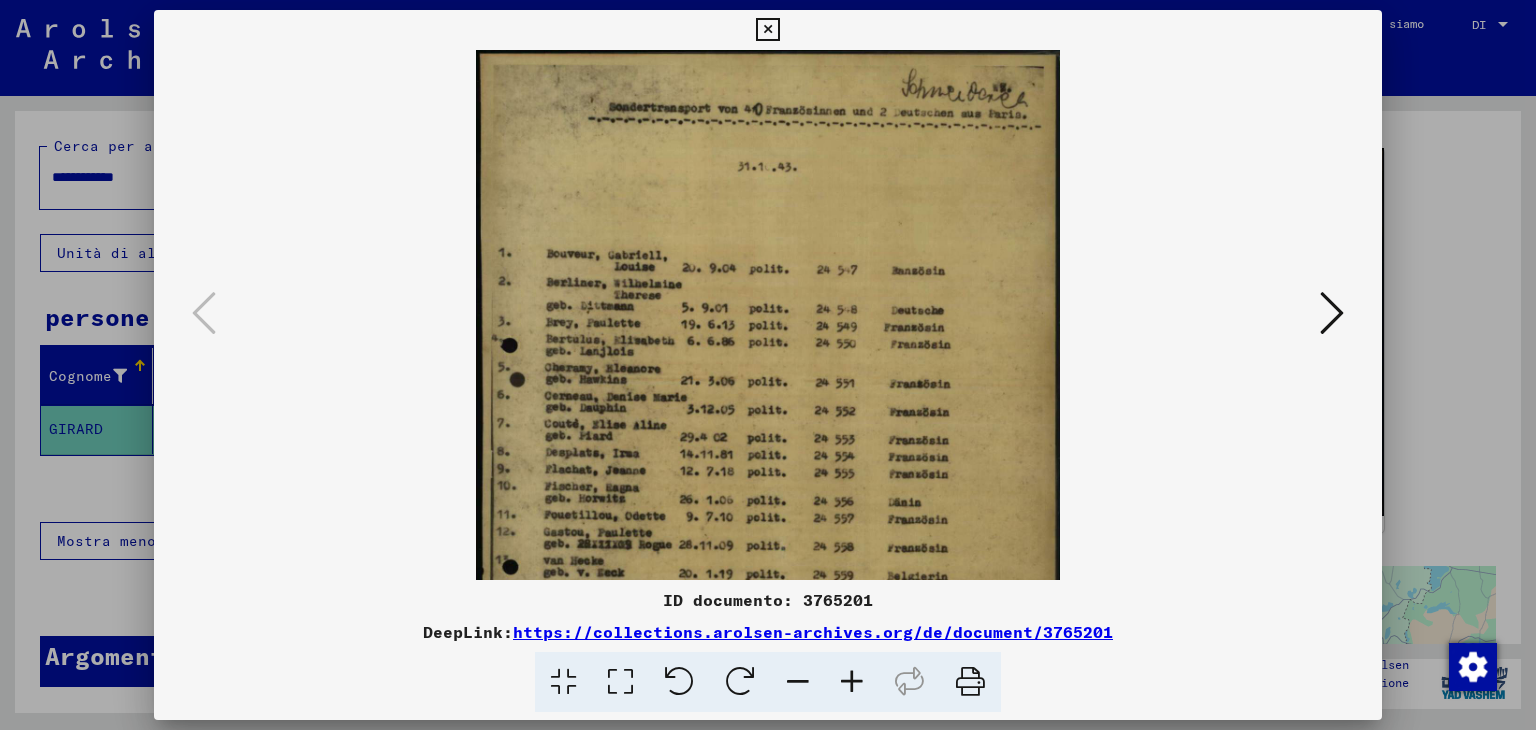 click at bounding box center (852, 682) 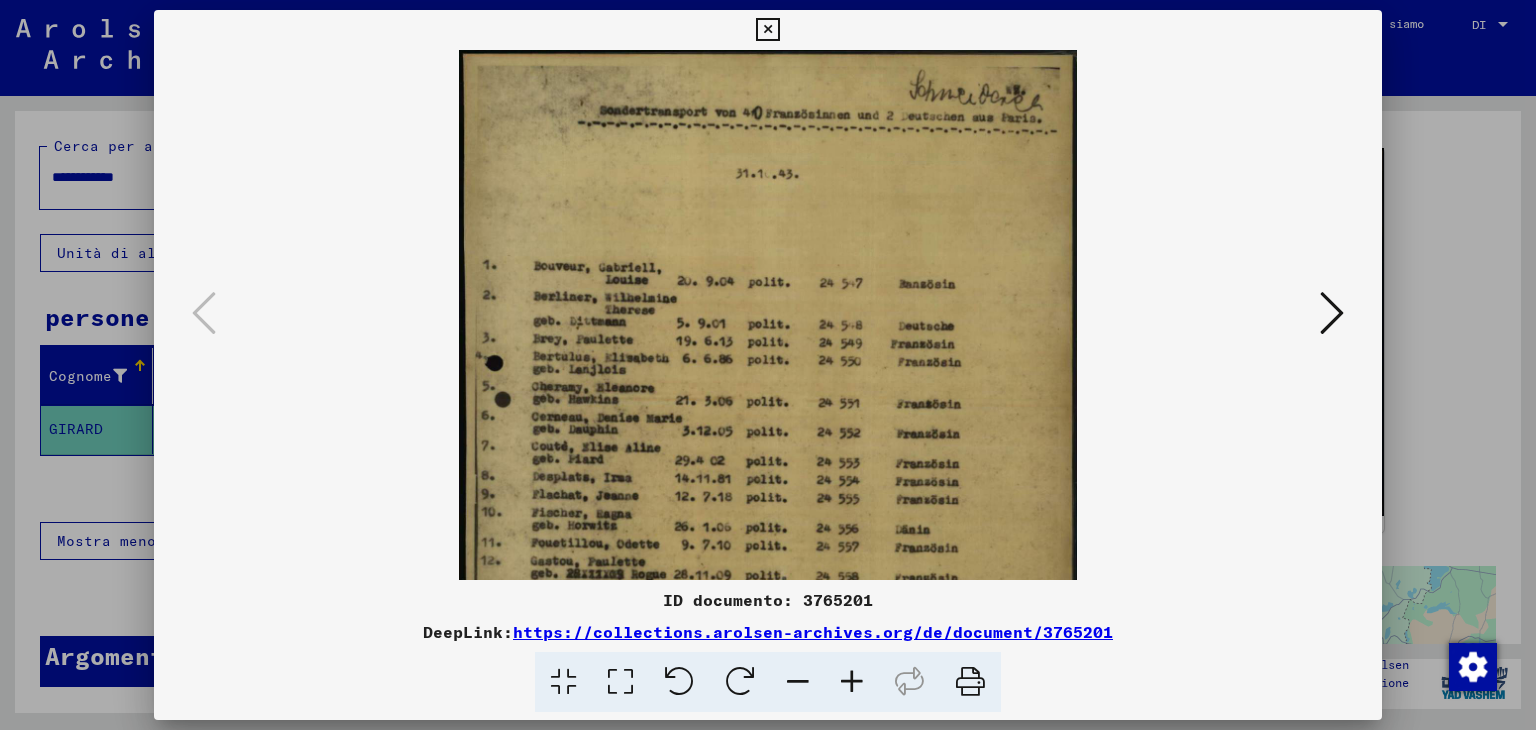 click at bounding box center (852, 682) 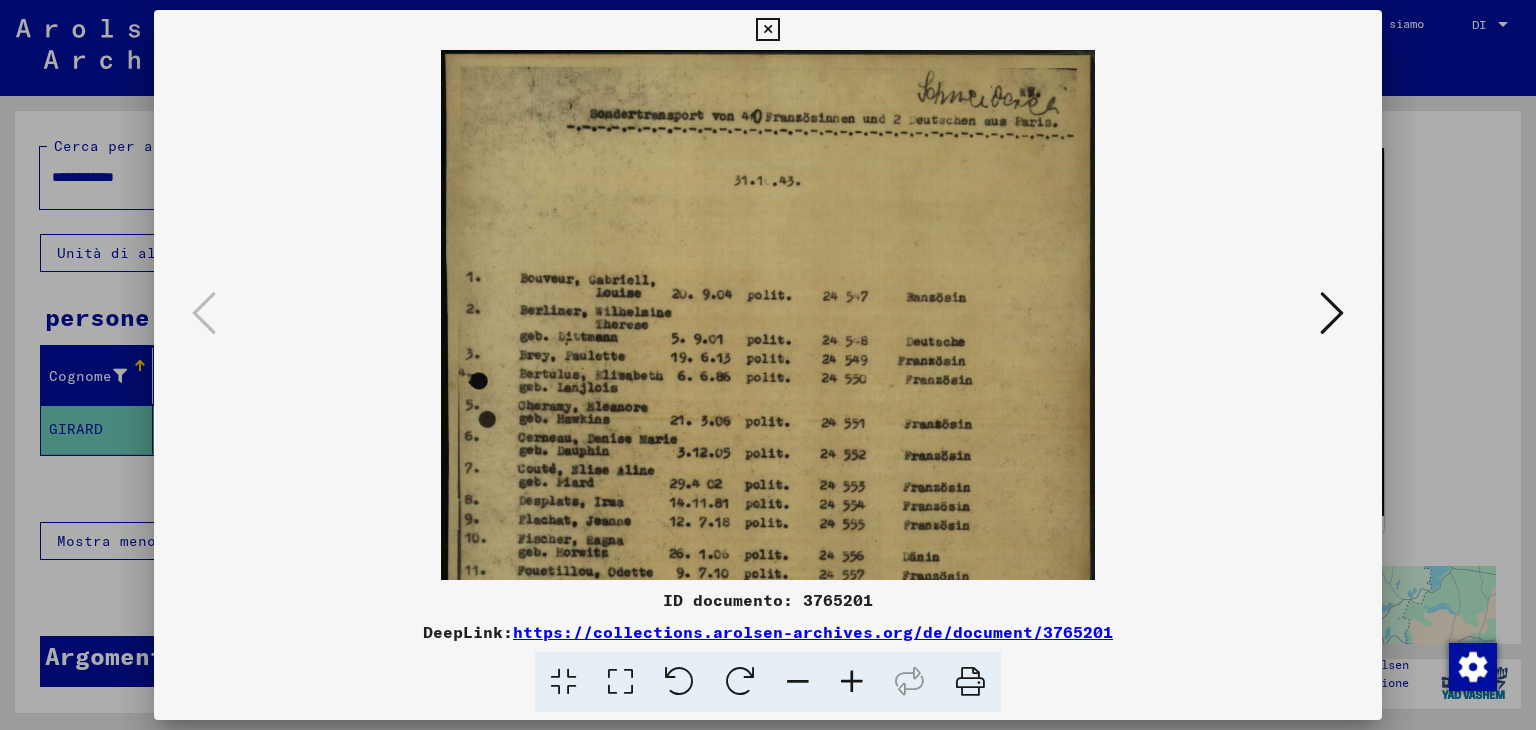click at bounding box center [852, 682] 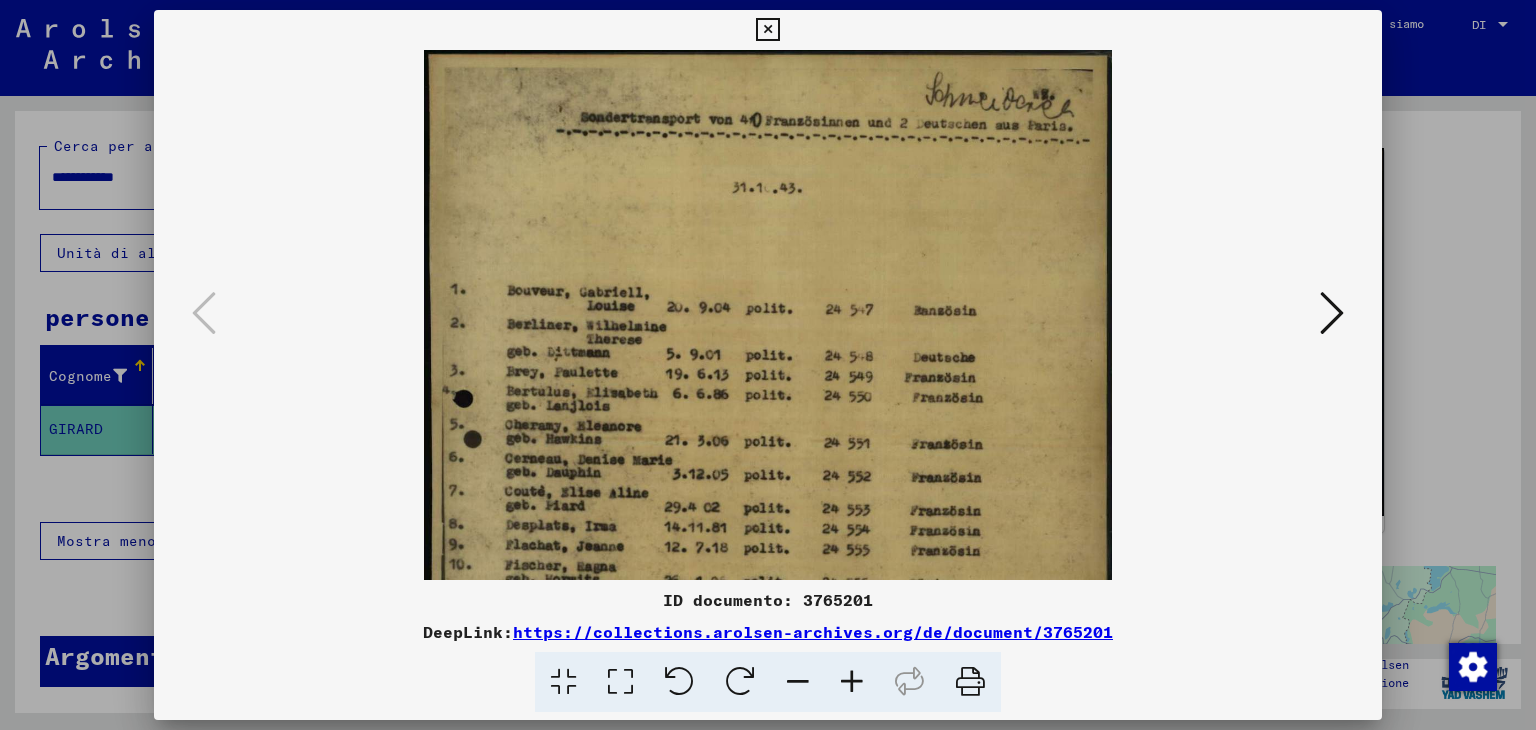 click at bounding box center (852, 682) 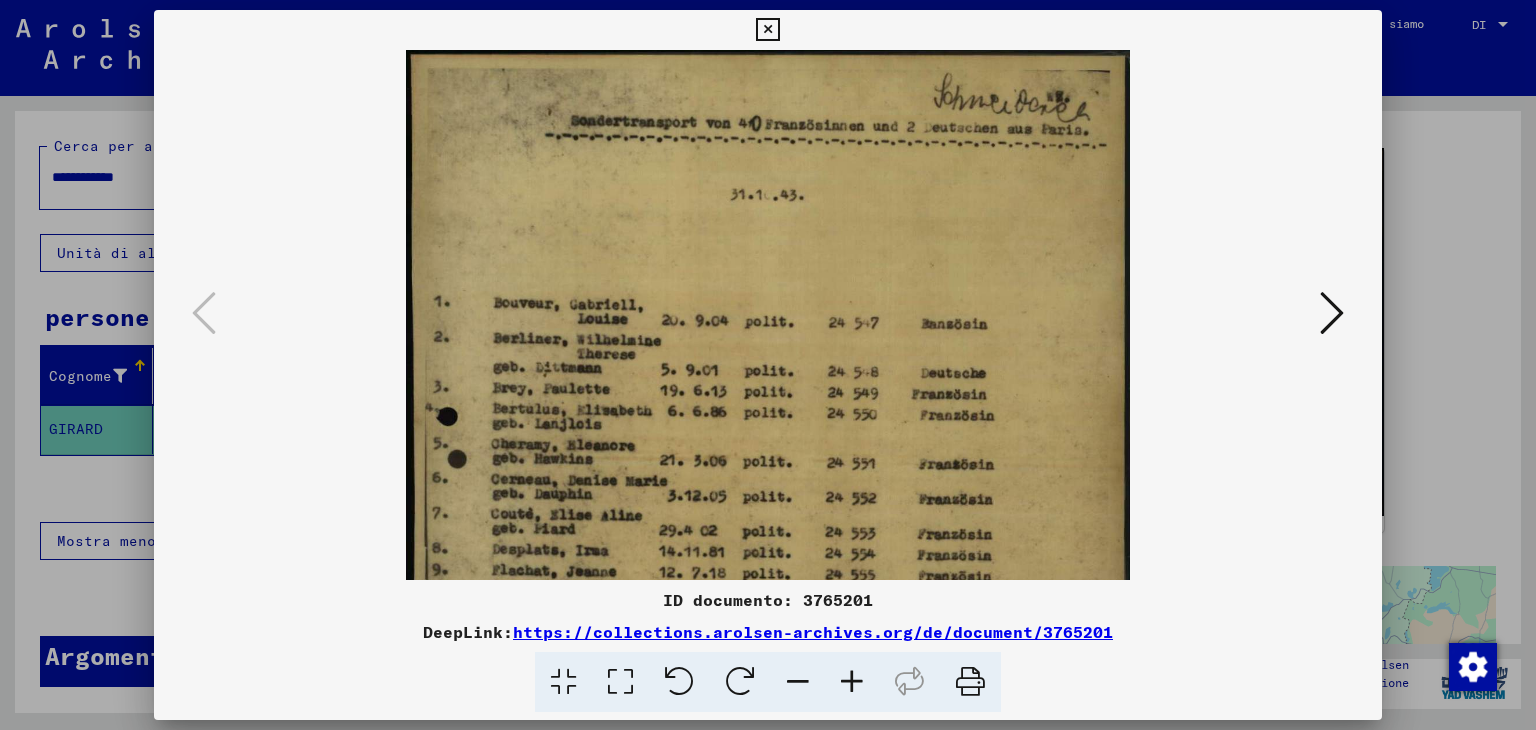 click at bounding box center (852, 682) 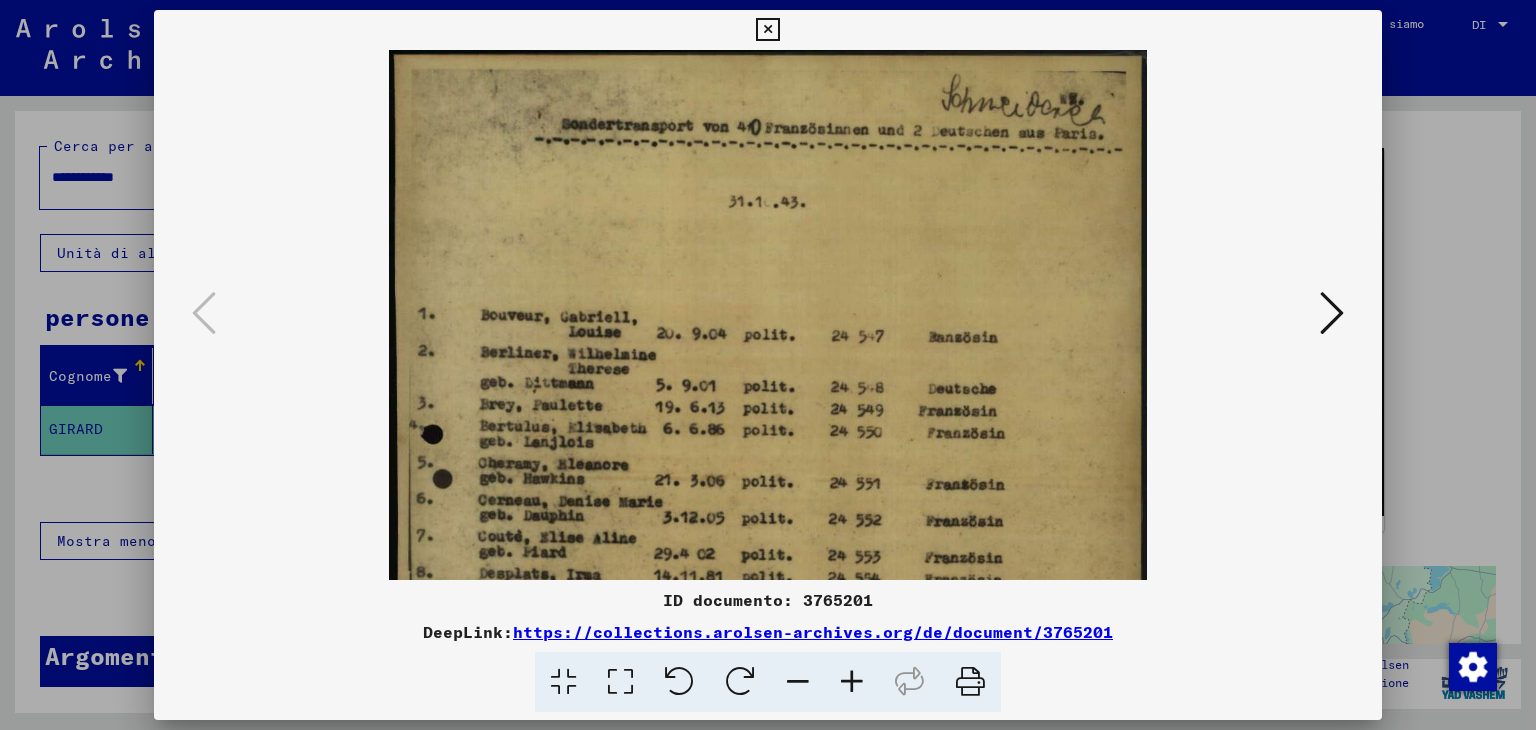 click at bounding box center [852, 682] 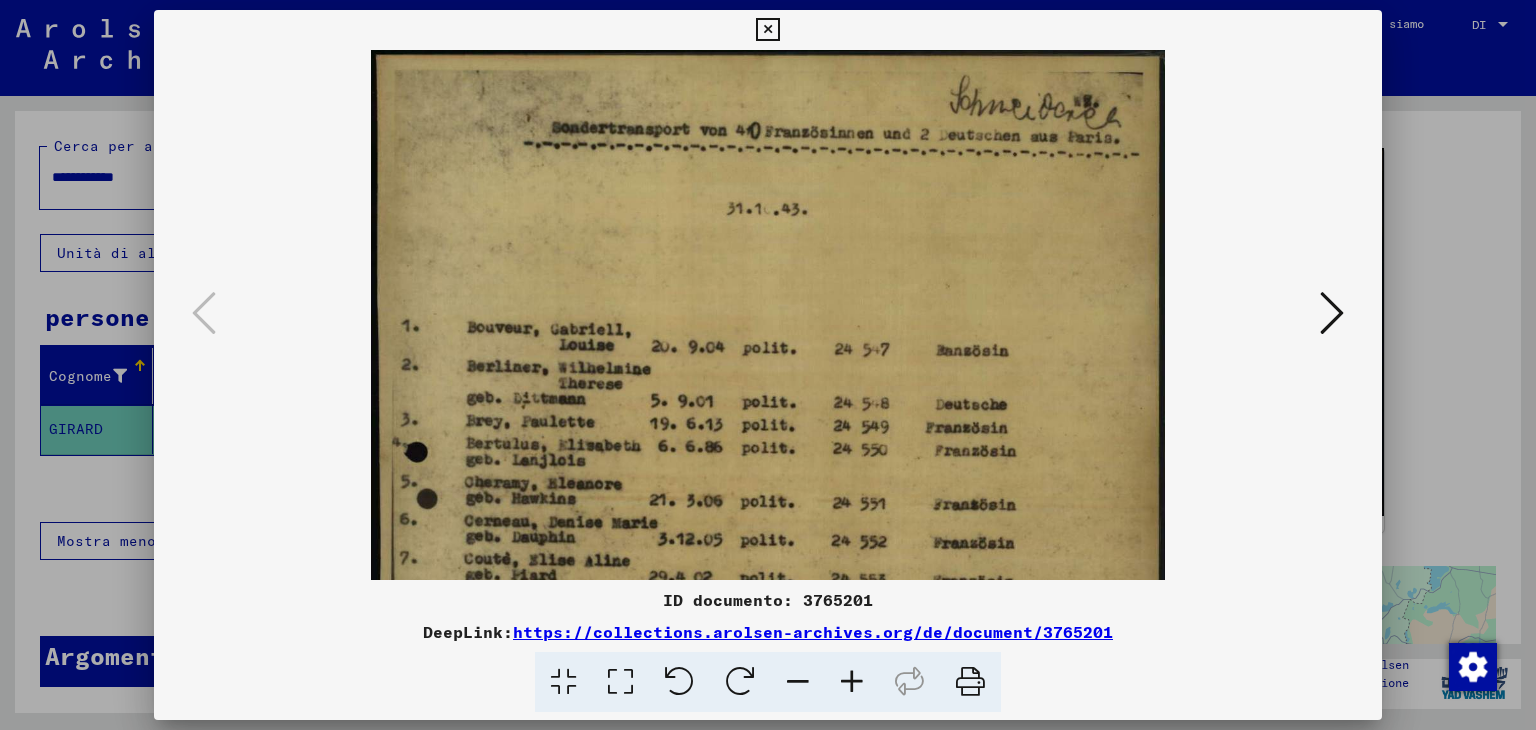 click at bounding box center (852, 682) 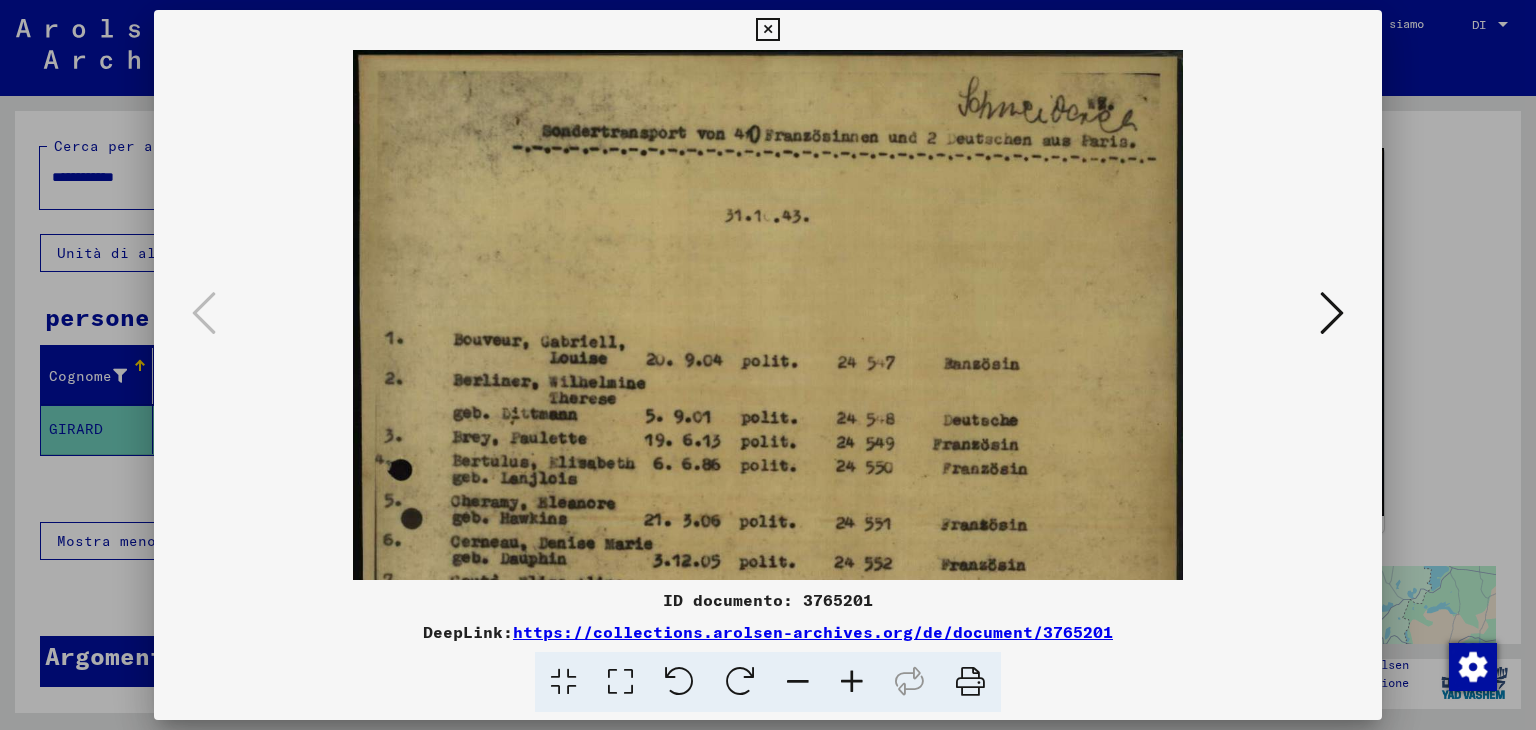 click at bounding box center [852, 682] 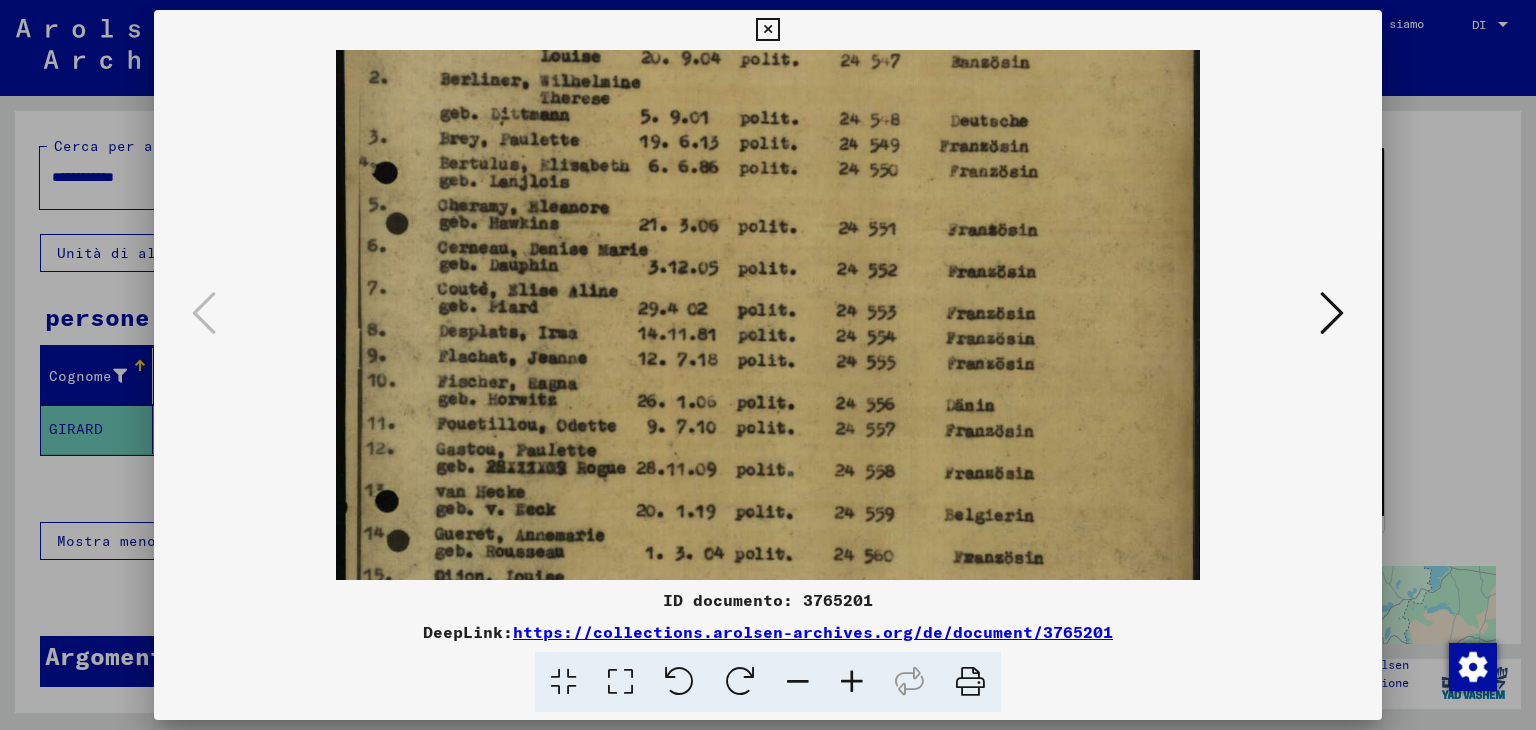 scroll, scrollTop: 344, scrollLeft: 0, axis: vertical 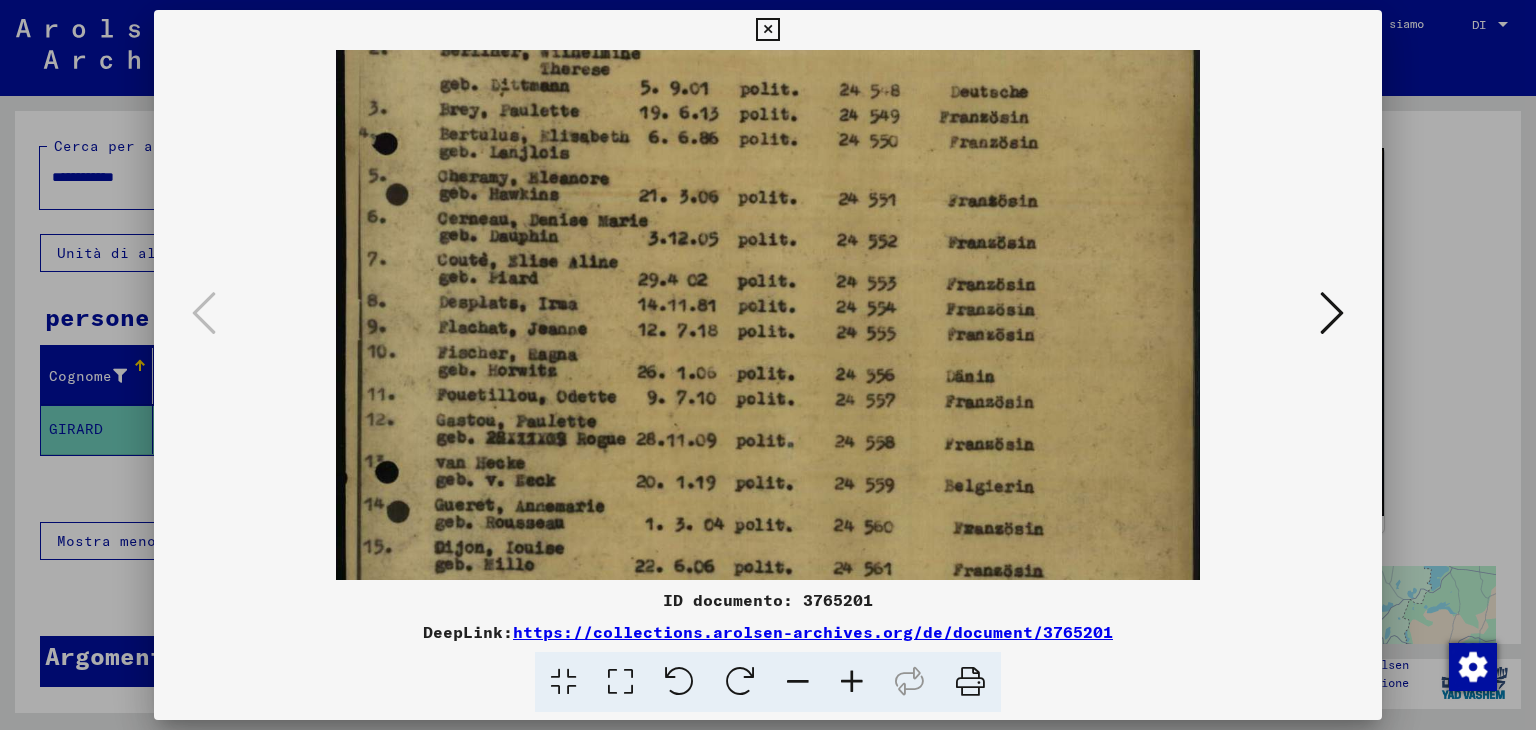 drag, startPoint x: 792, startPoint y: 505, endPoint x: 822, endPoint y: 164, distance: 342.3171 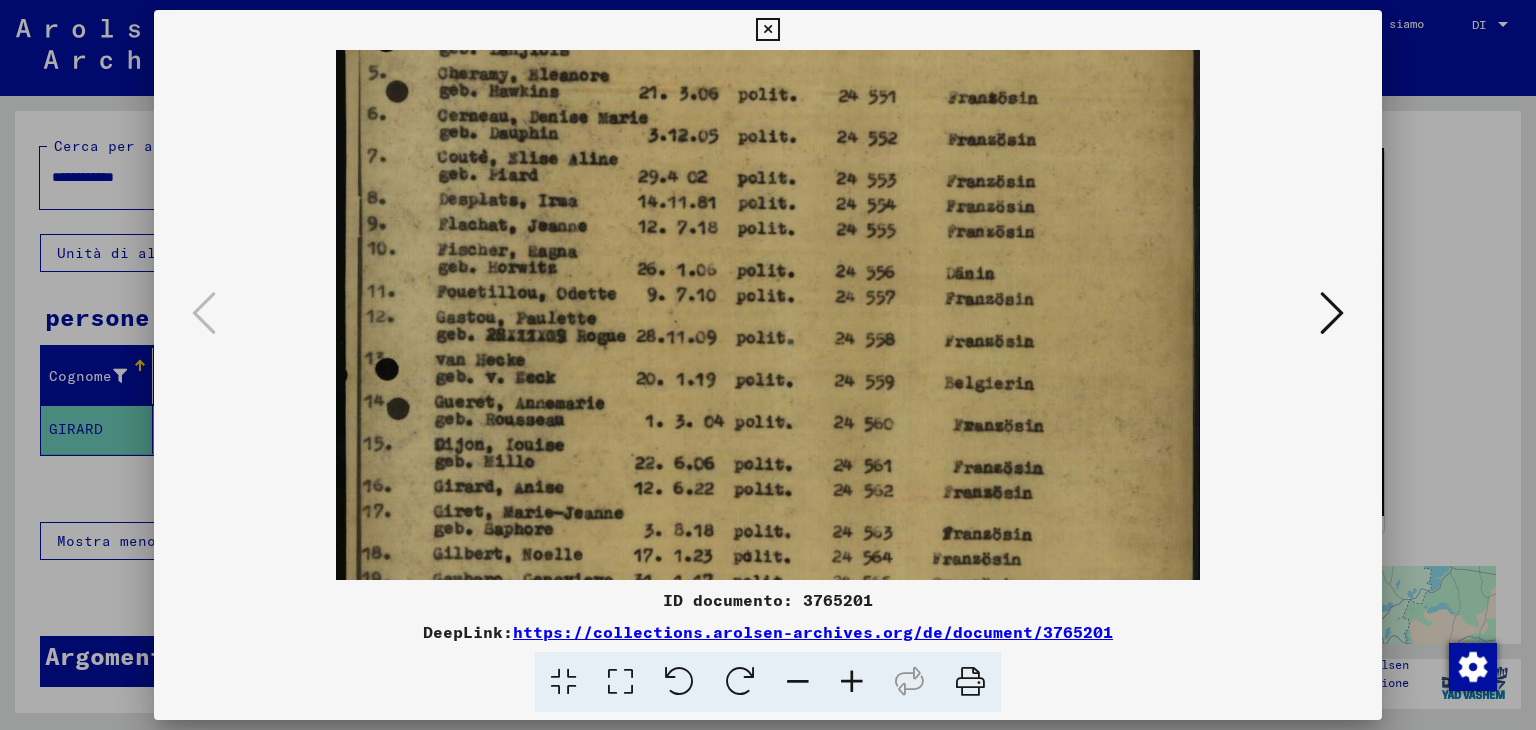 scroll, scrollTop: 452, scrollLeft: 0, axis: vertical 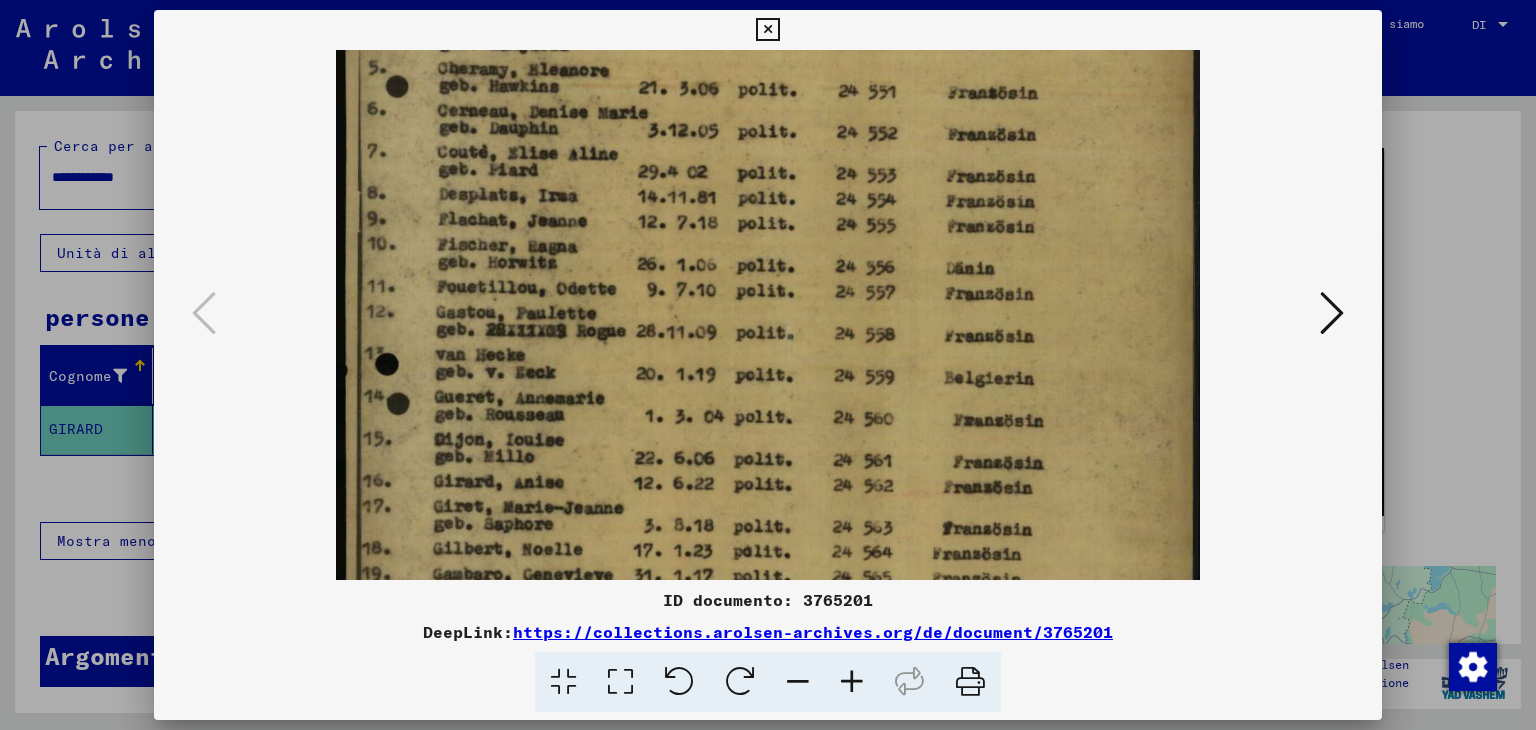 drag, startPoint x: 773, startPoint y: 444, endPoint x: 766, endPoint y: 338, distance: 106.23088 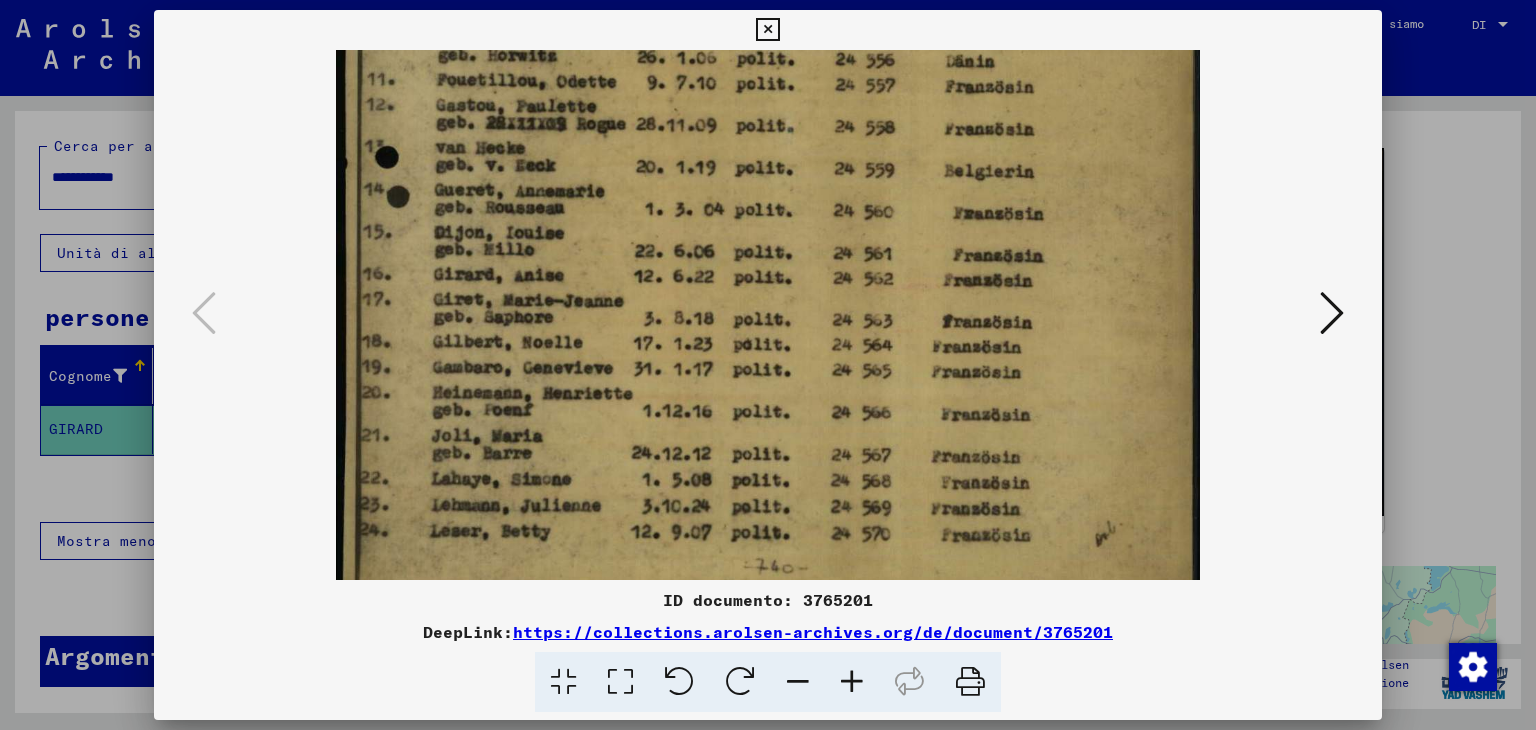 scroll, scrollTop: 664, scrollLeft: 0, axis: vertical 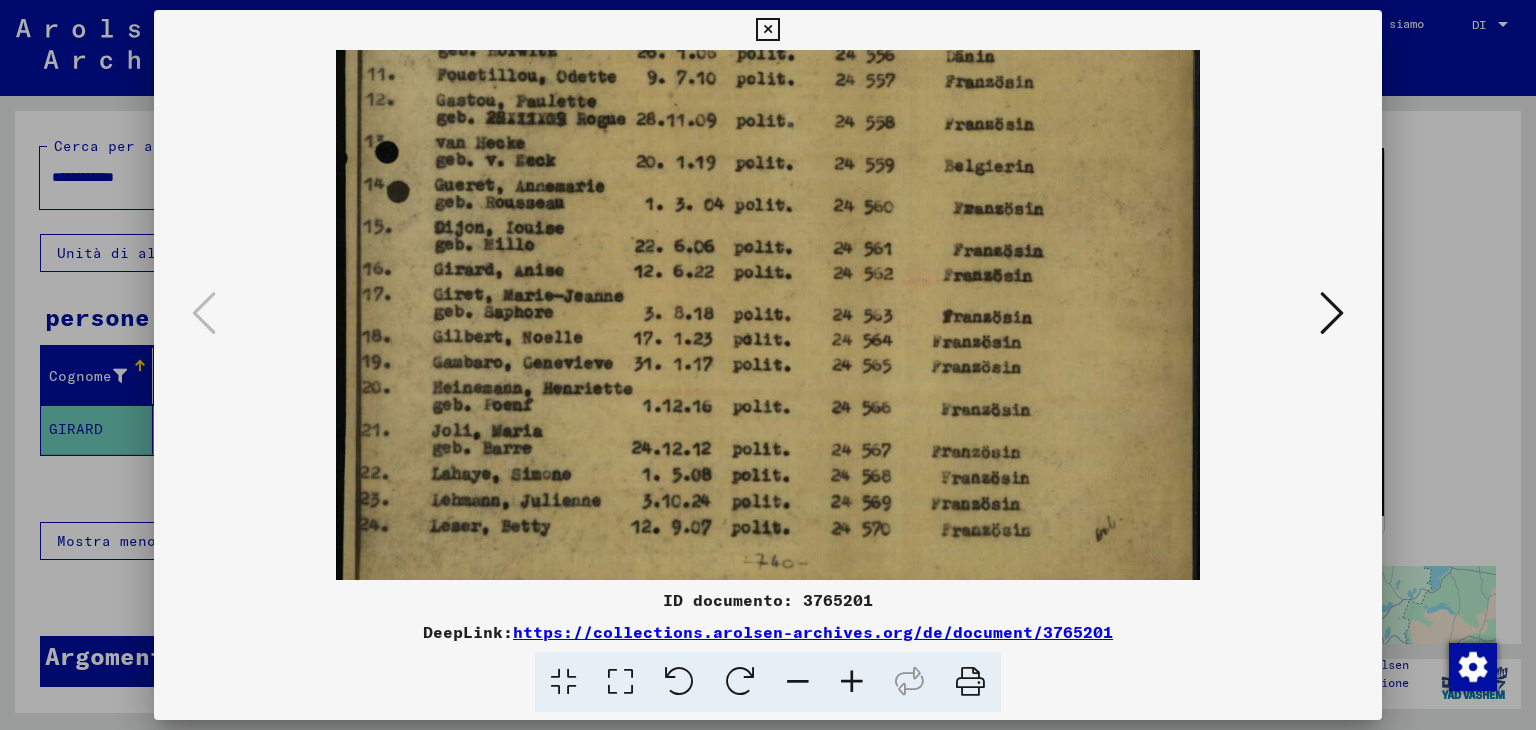 drag, startPoint x: 841, startPoint y: 498, endPoint x: 836, endPoint y: 291, distance: 207.06038 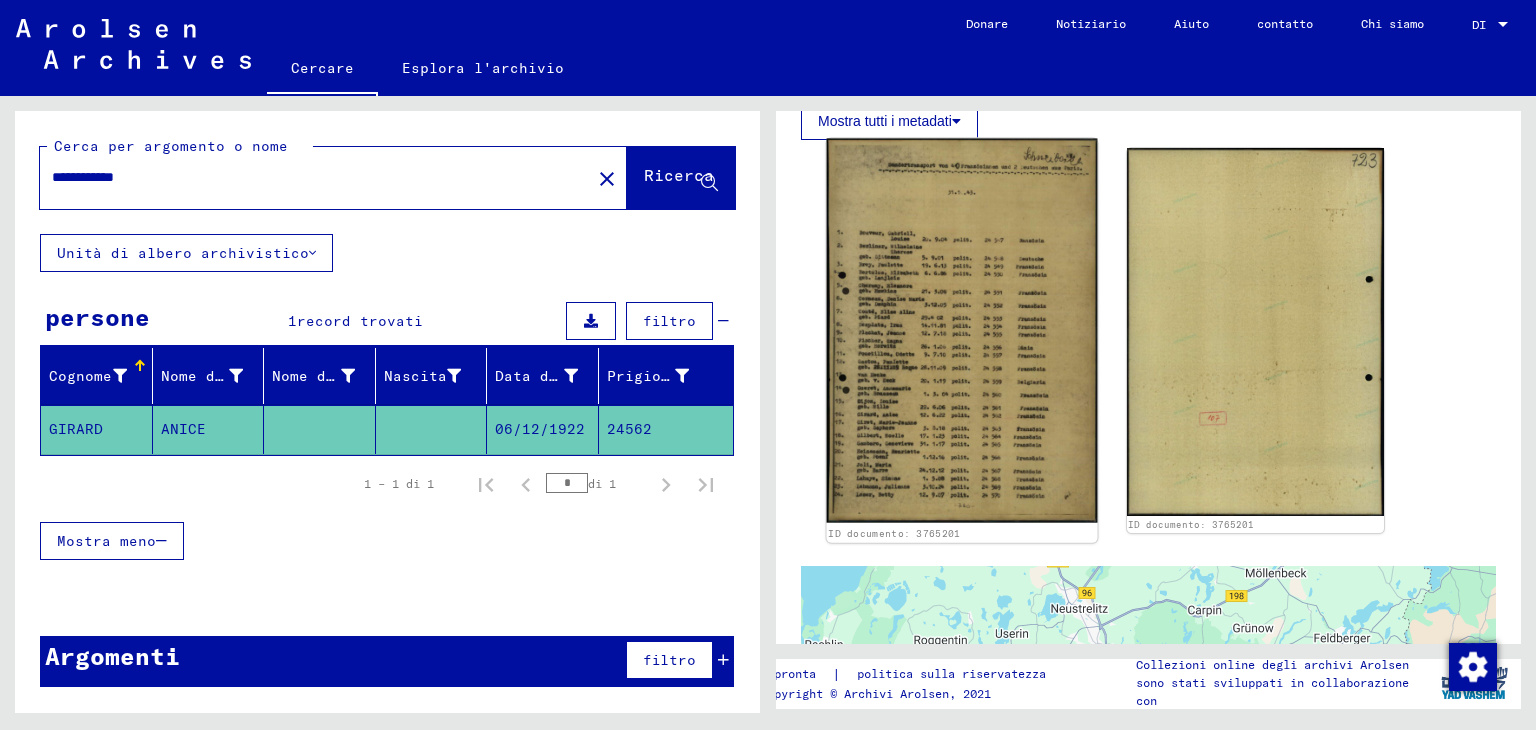 click 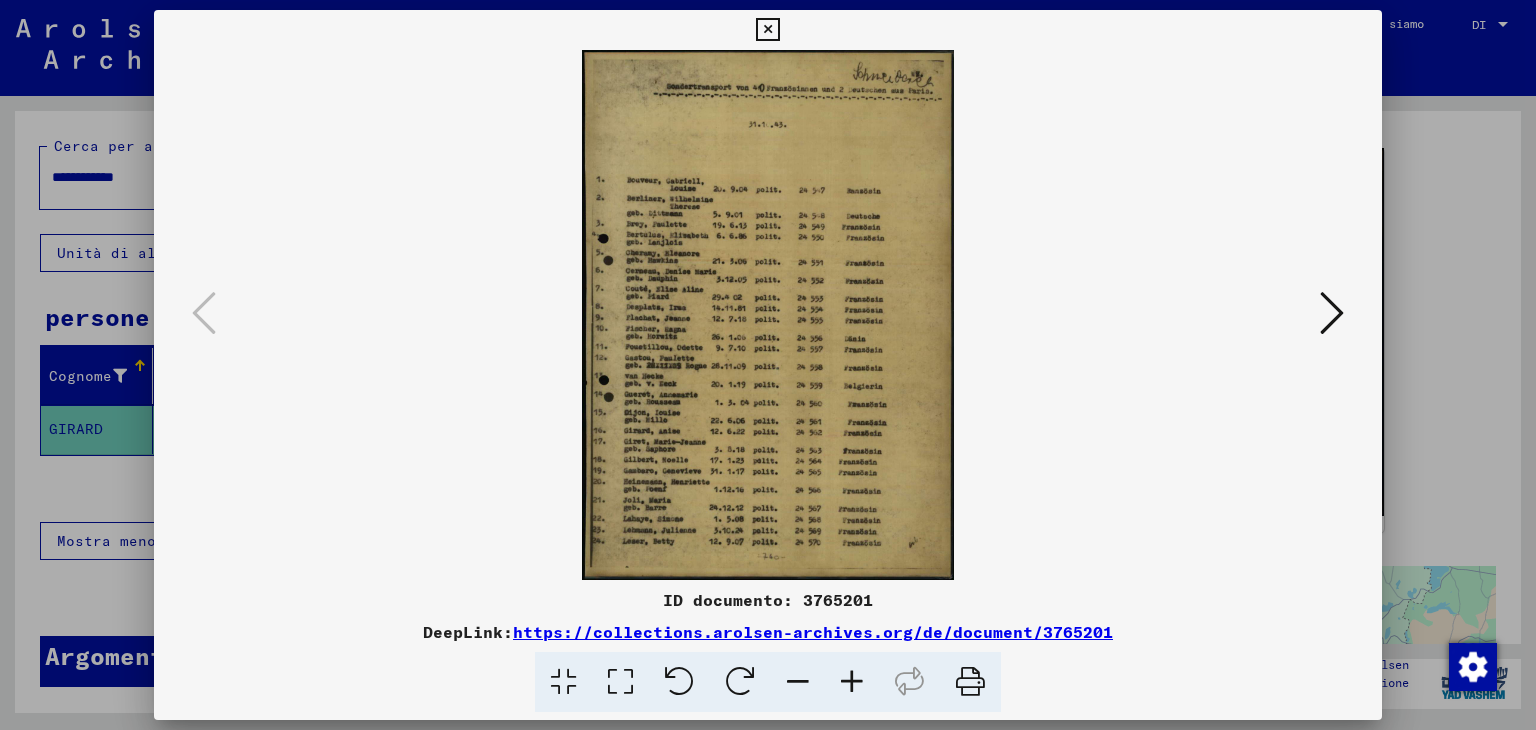 click at bounding box center [852, 682] 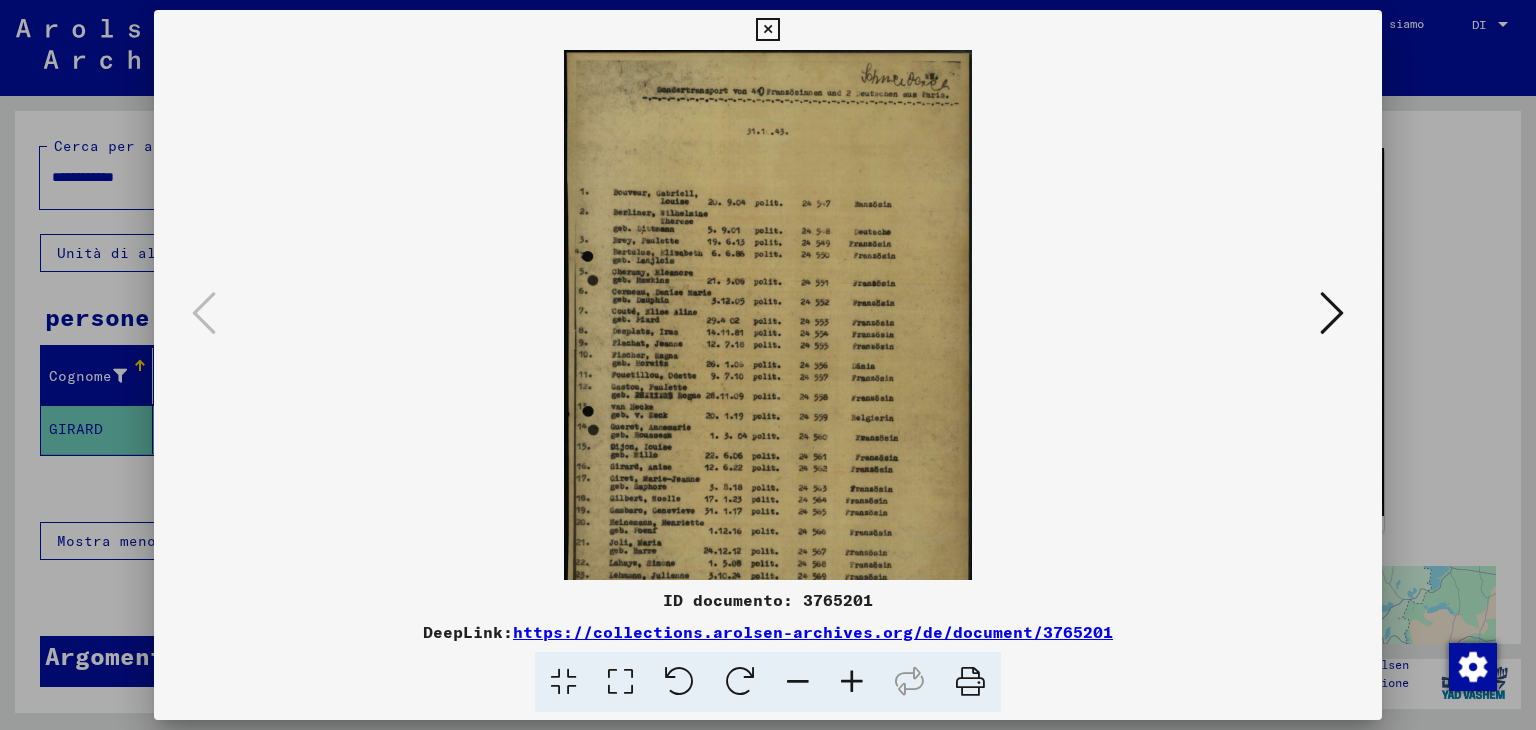 click at bounding box center (852, 682) 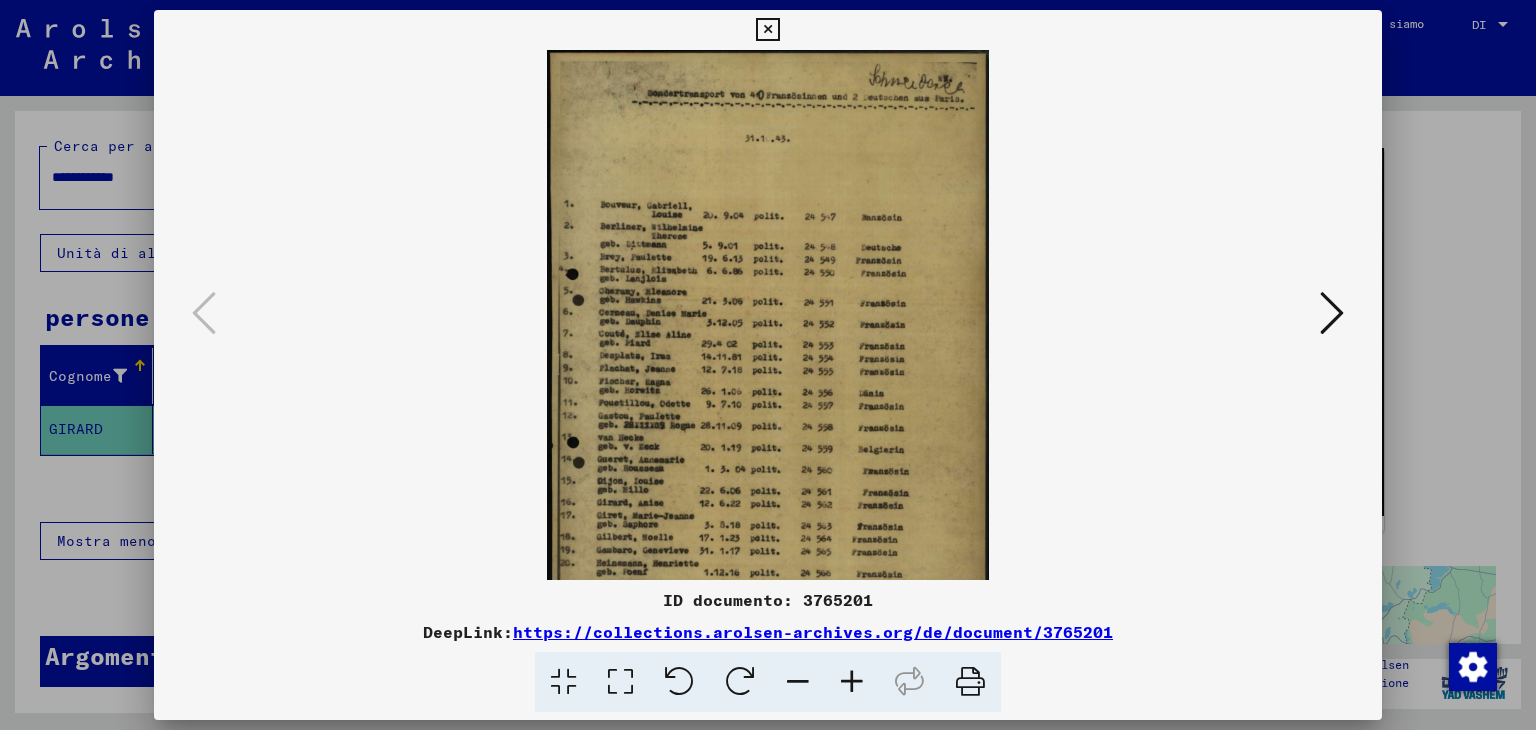 click at bounding box center [852, 682] 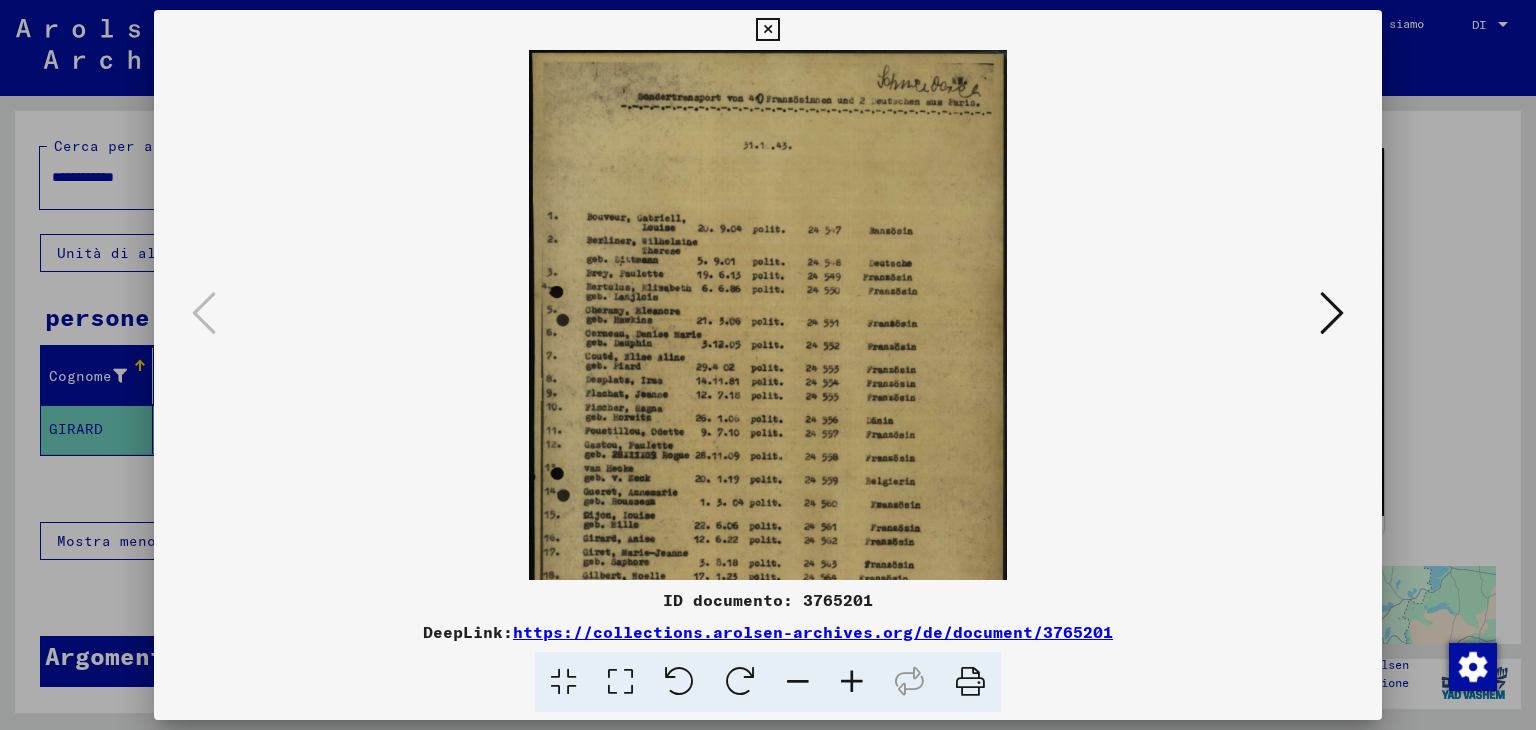 click at bounding box center [852, 682] 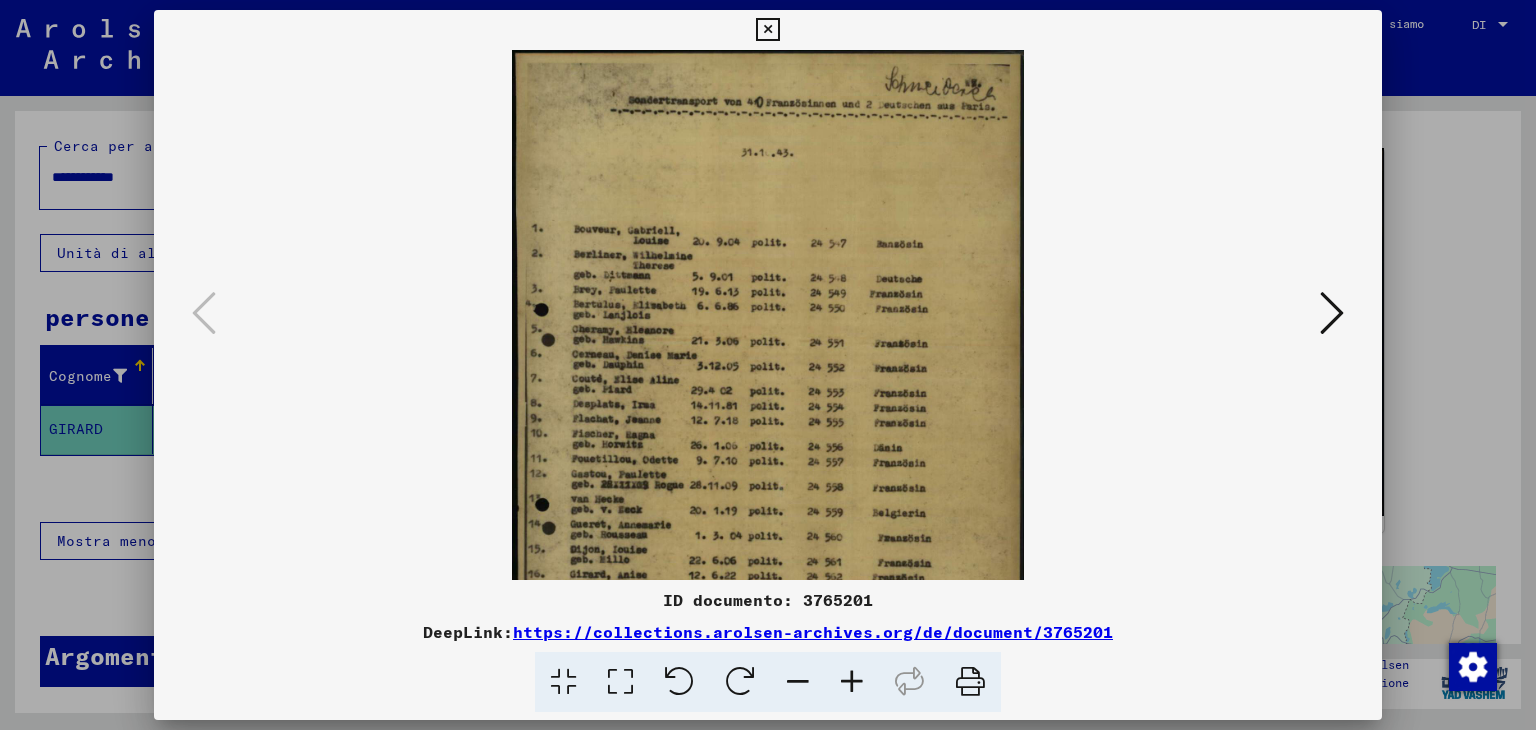 click at bounding box center (852, 682) 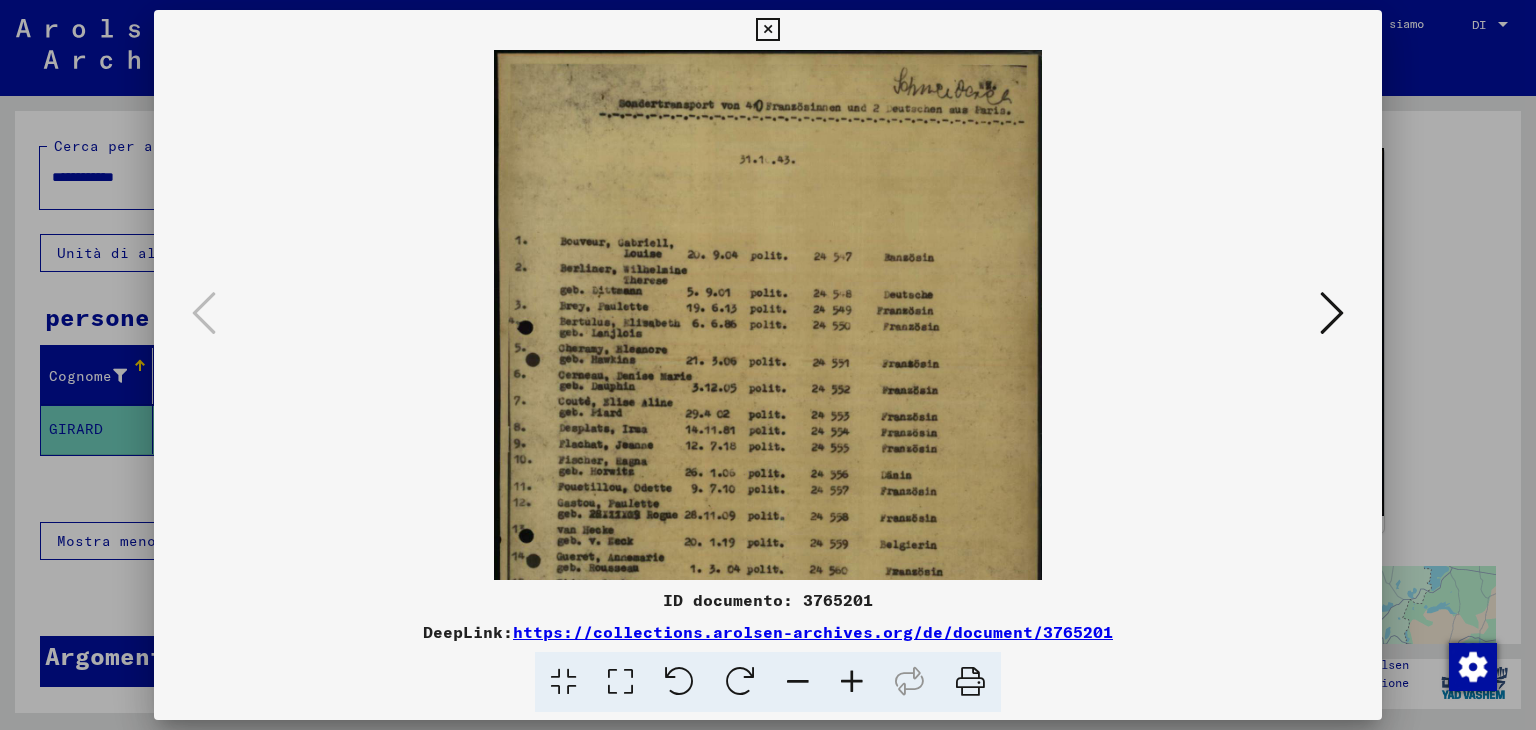 click at bounding box center [852, 682] 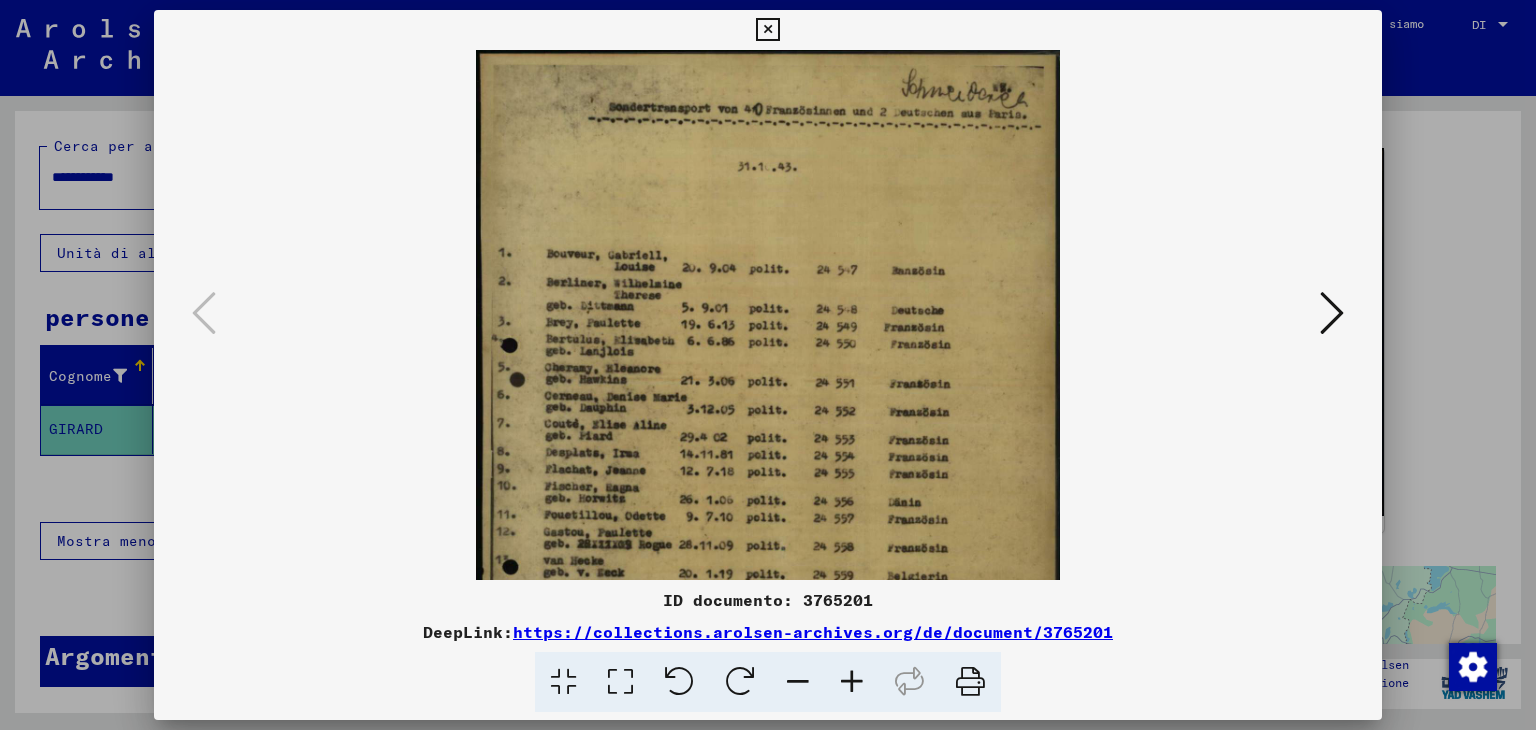 click at bounding box center (852, 682) 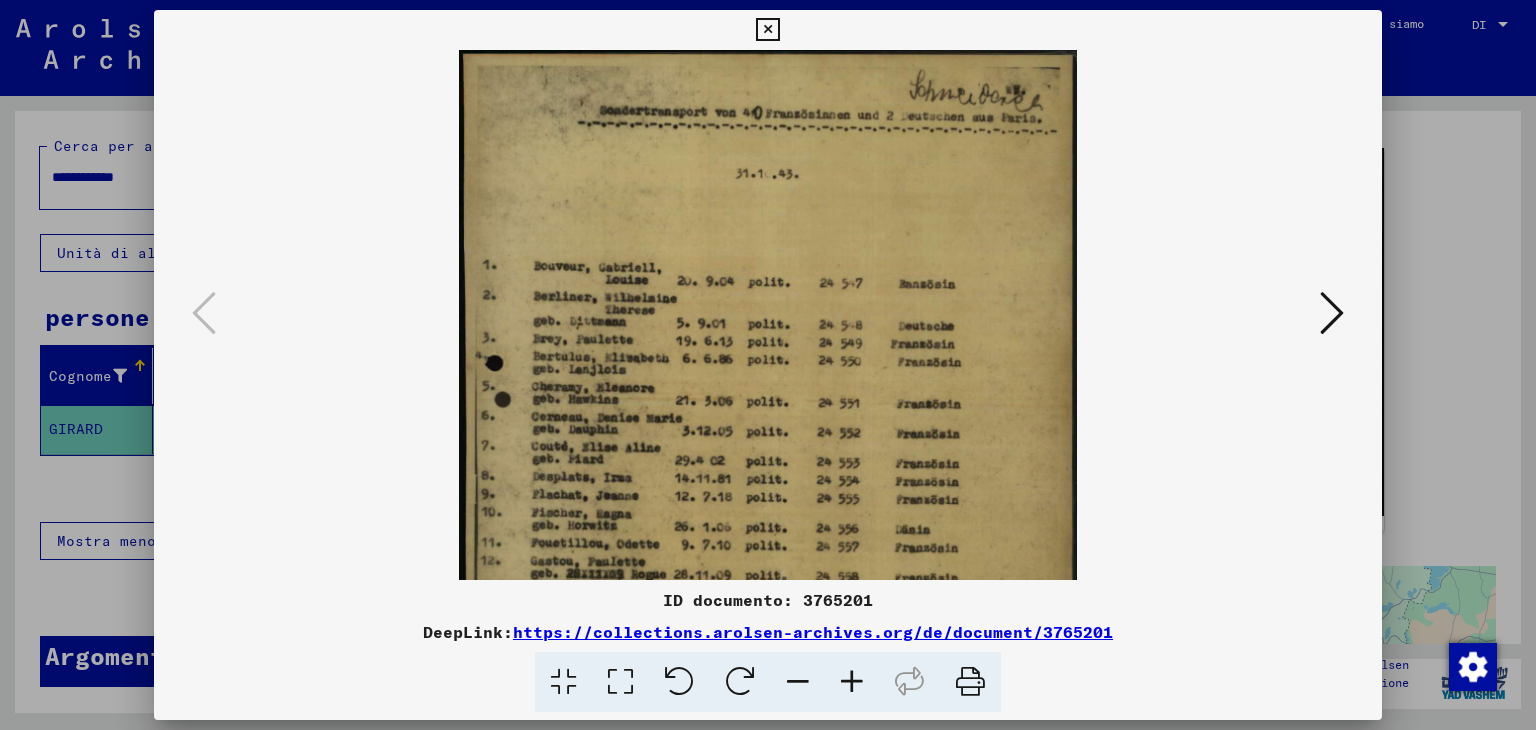 click at bounding box center (852, 682) 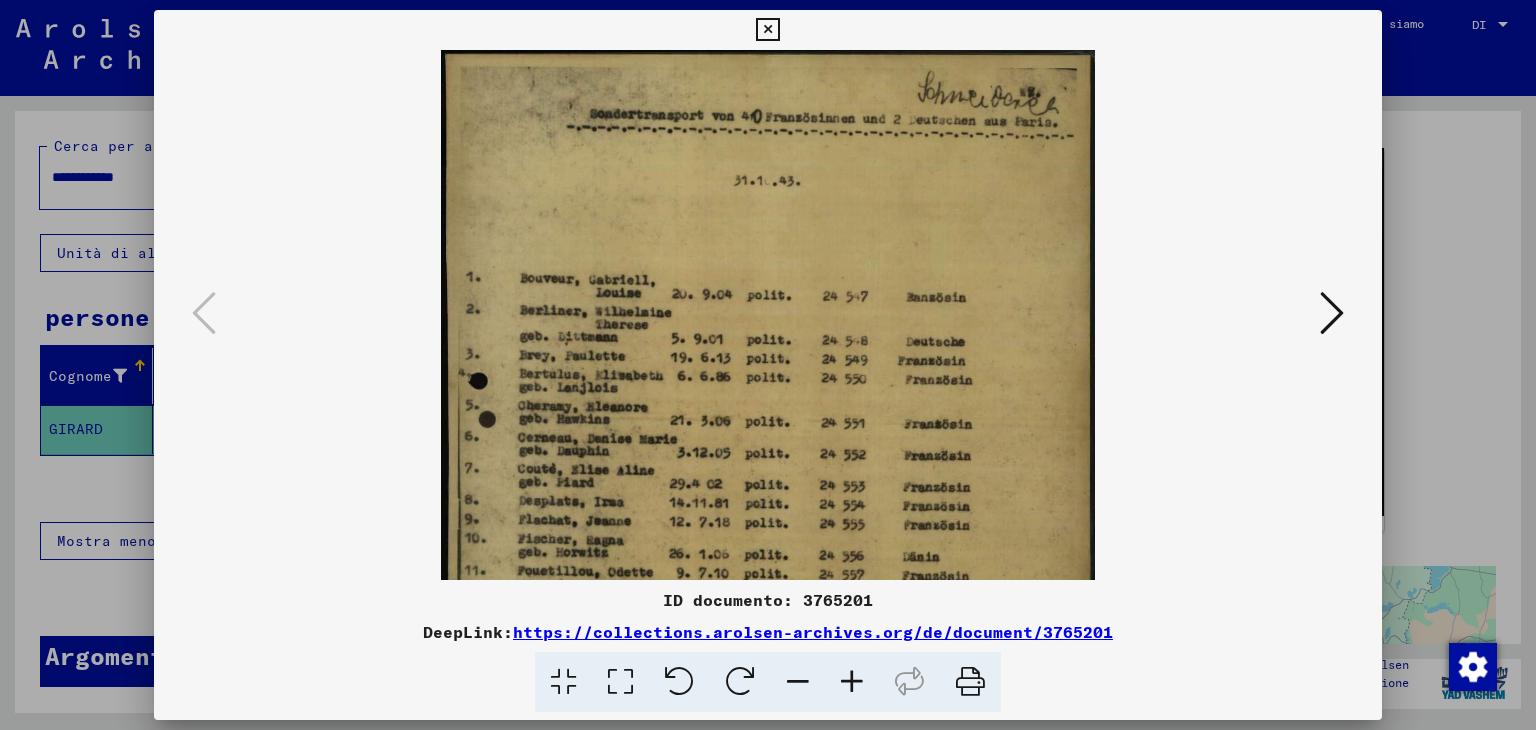 click at bounding box center [852, 682] 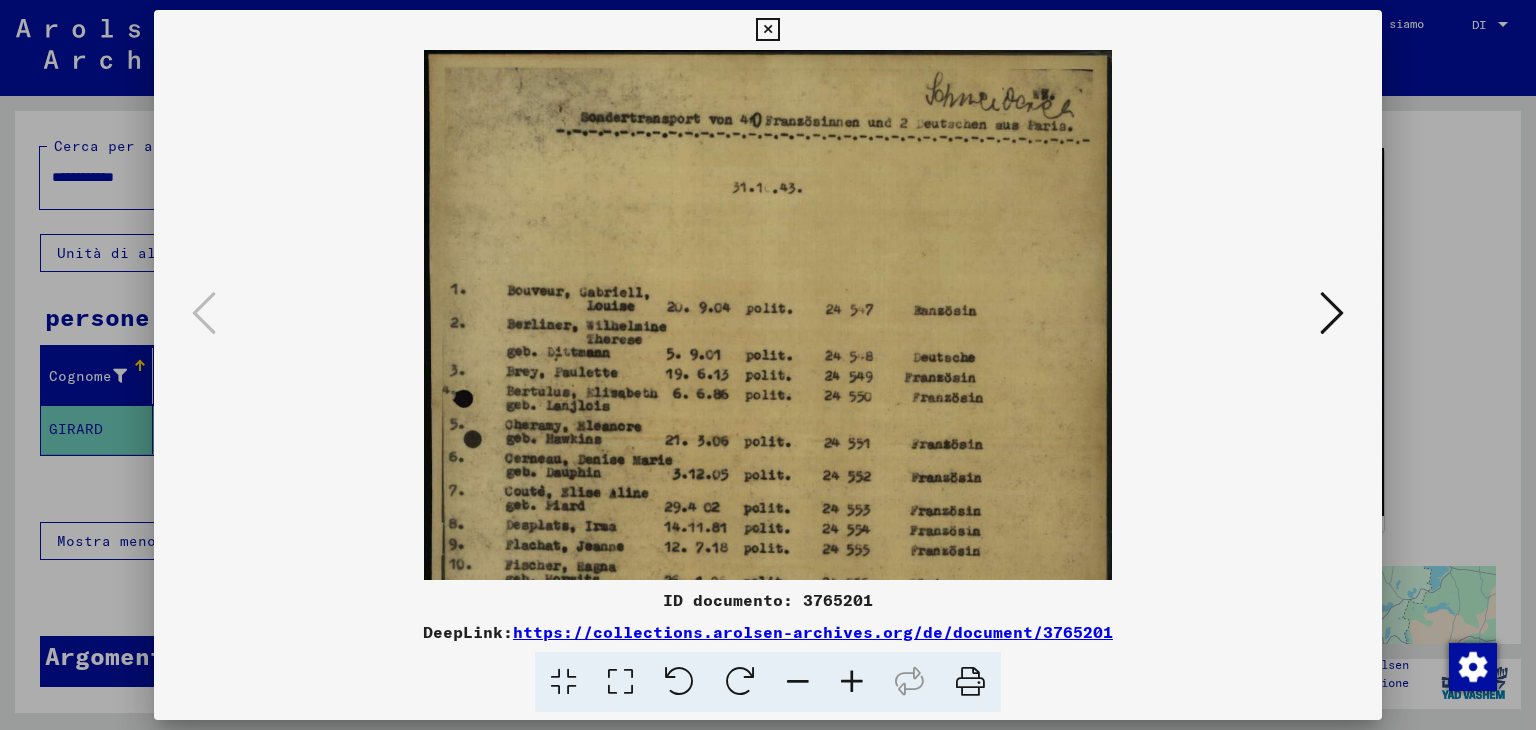 click at bounding box center [852, 682] 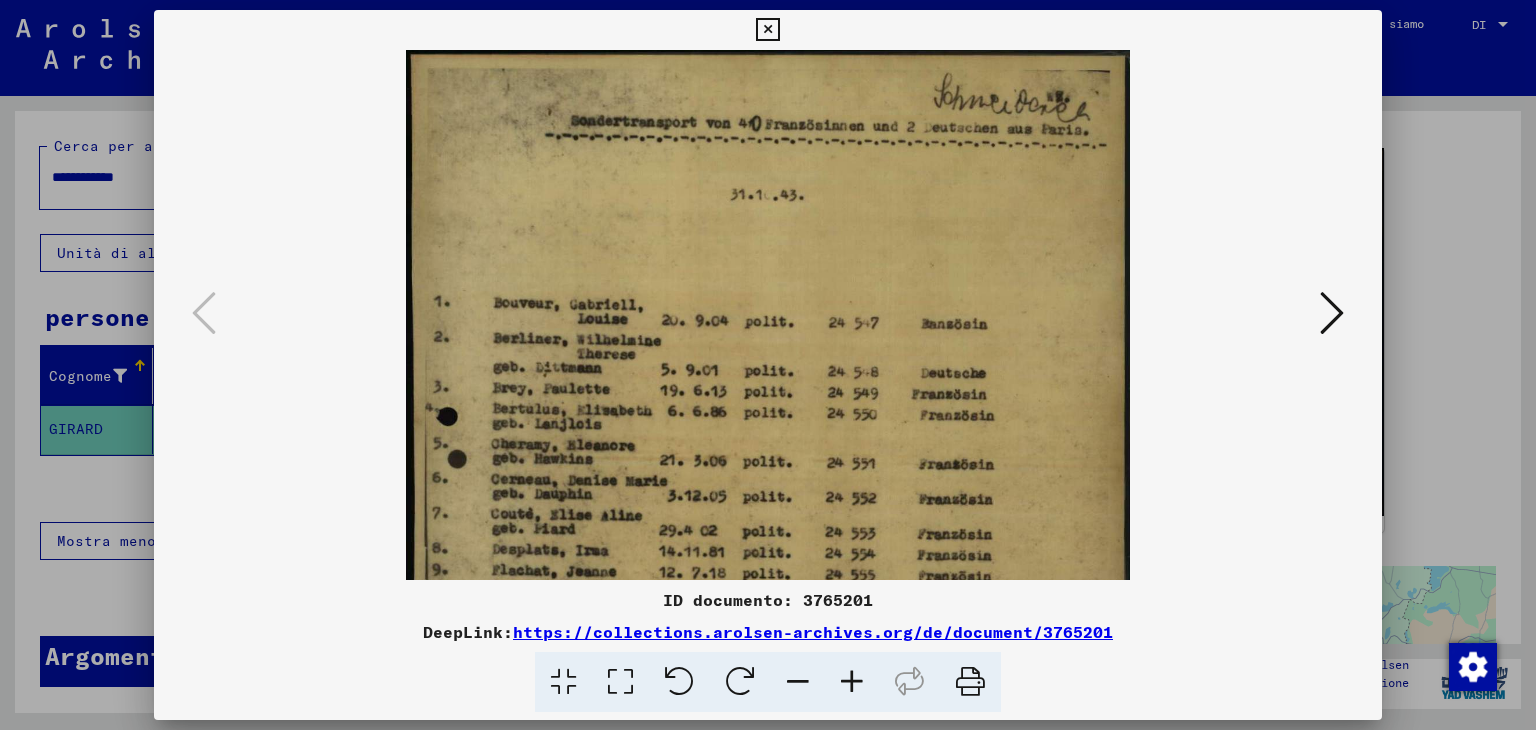 click at bounding box center [852, 682] 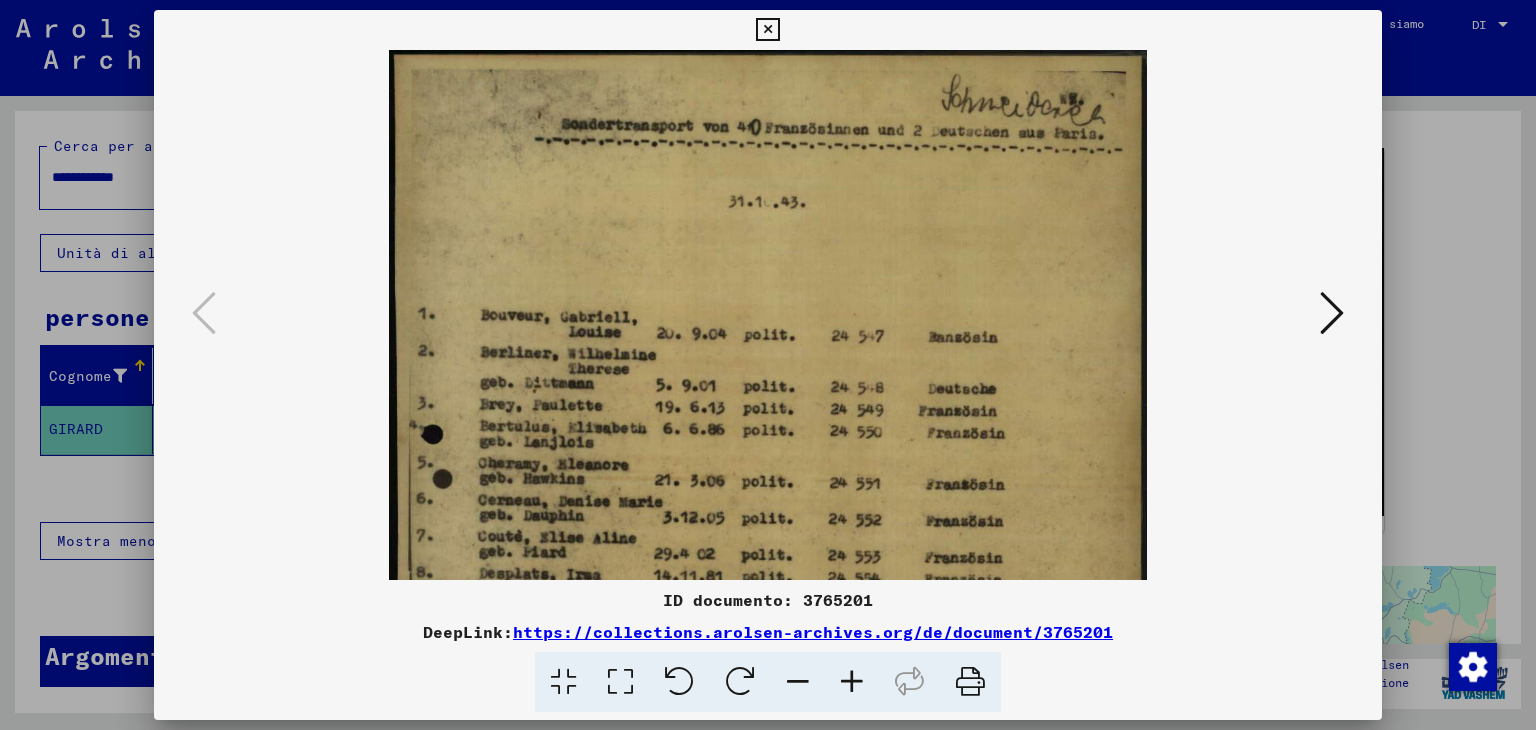 click at bounding box center (852, 682) 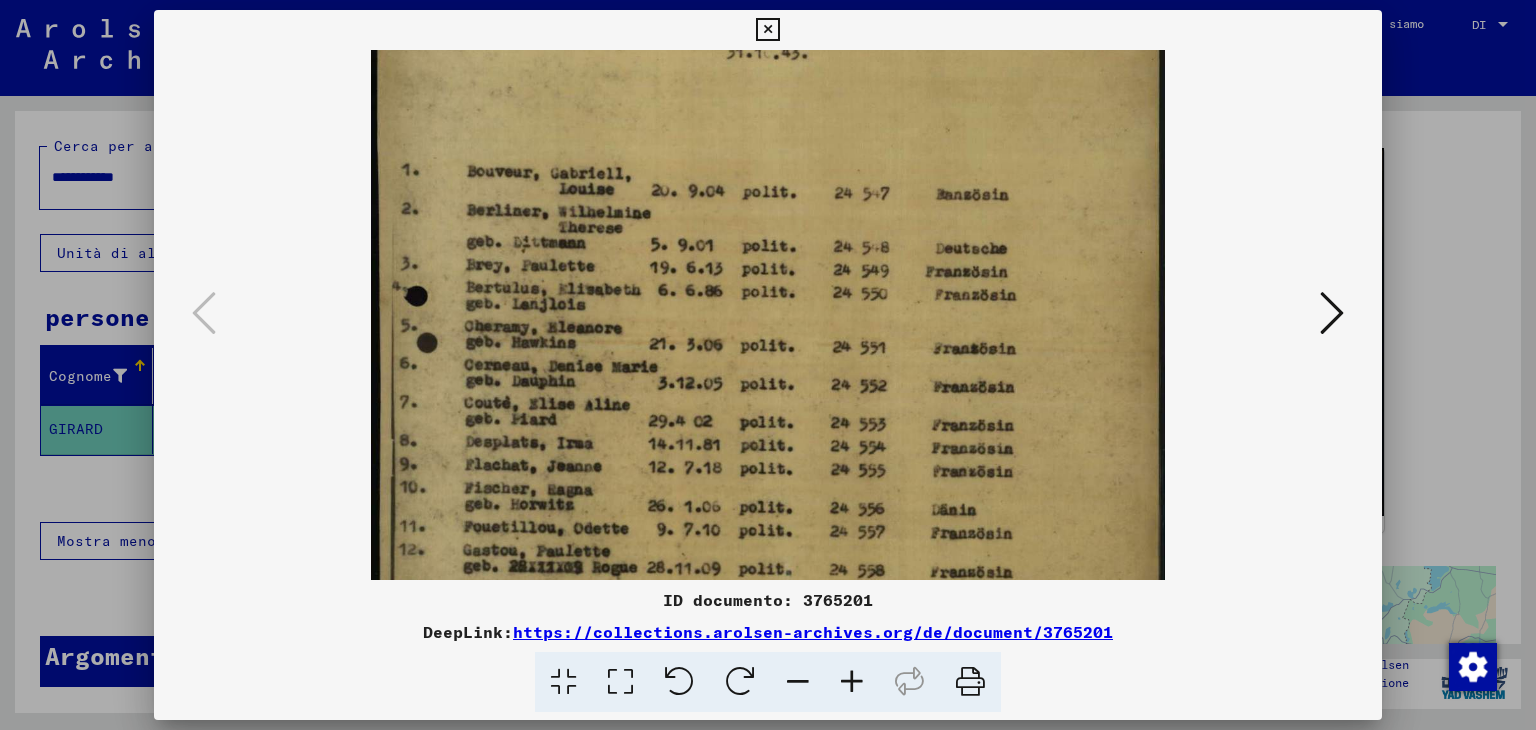 scroll, scrollTop: 160, scrollLeft: 0, axis: vertical 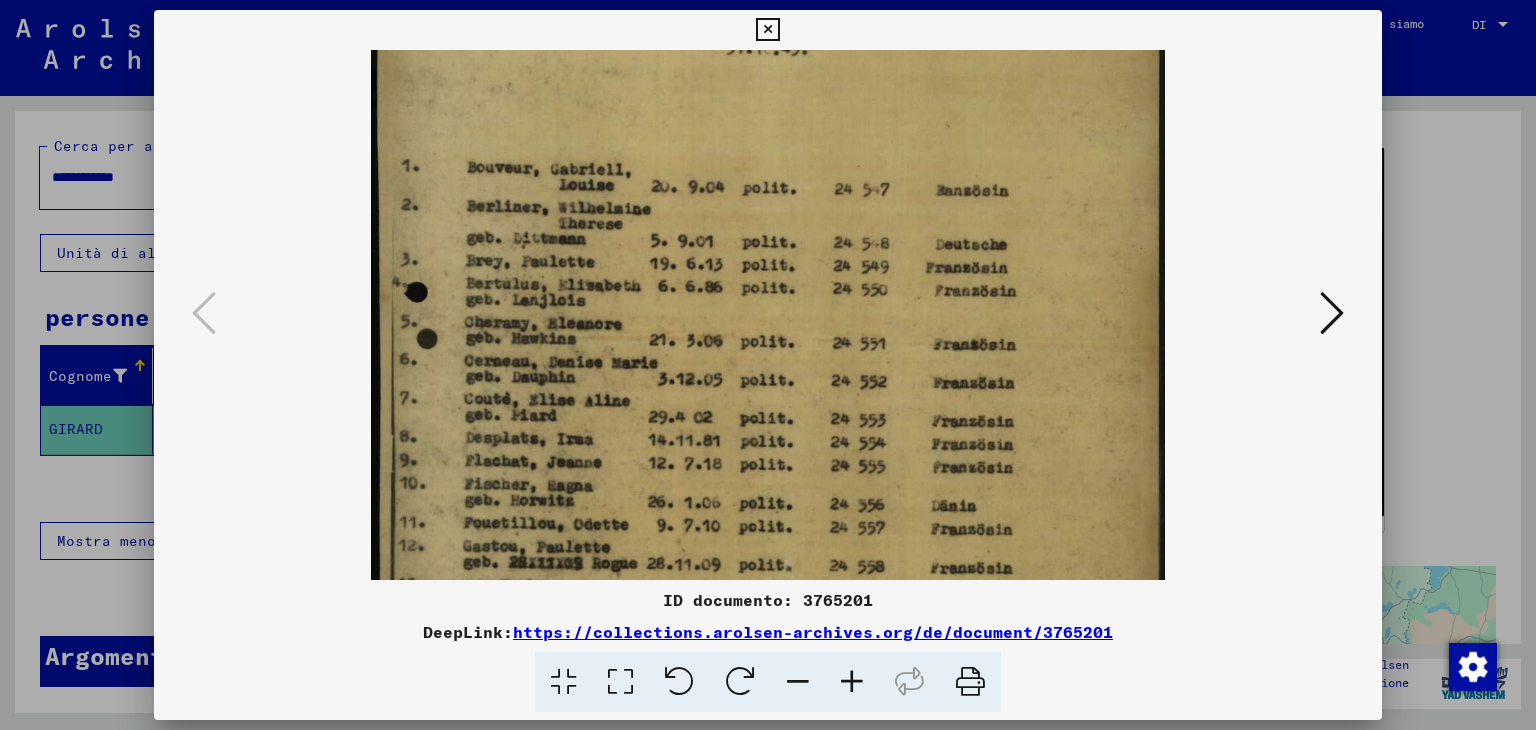 drag, startPoint x: 716, startPoint y: 355, endPoint x: 716, endPoint y: 196, distance: 159 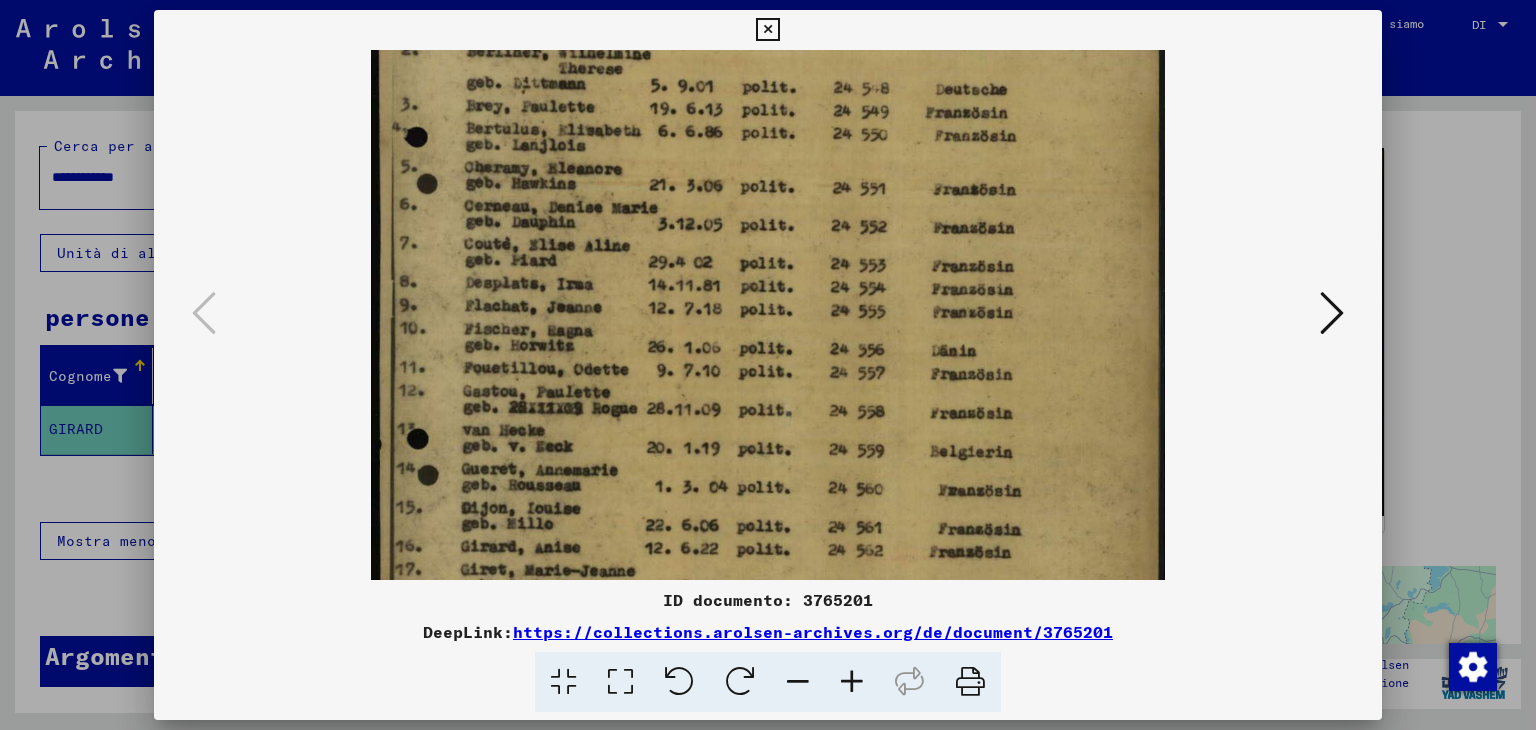 scroll, scrollTop: 323, scrollLeft: 0, axis: vertical 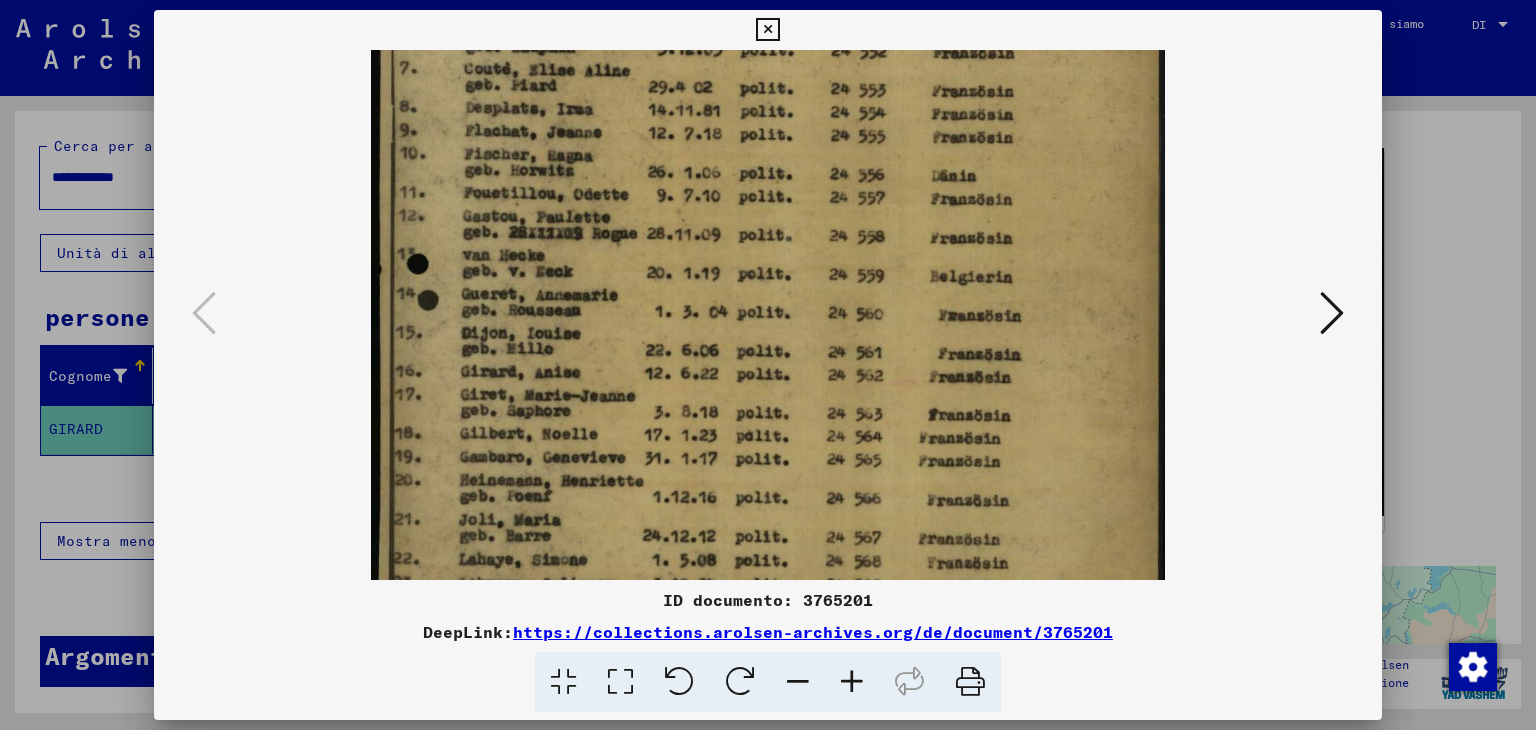 drag, startPoint x: 732, startPoint y: 441, endPoint x: 693, endPoint y: 229, distance: 215.55742 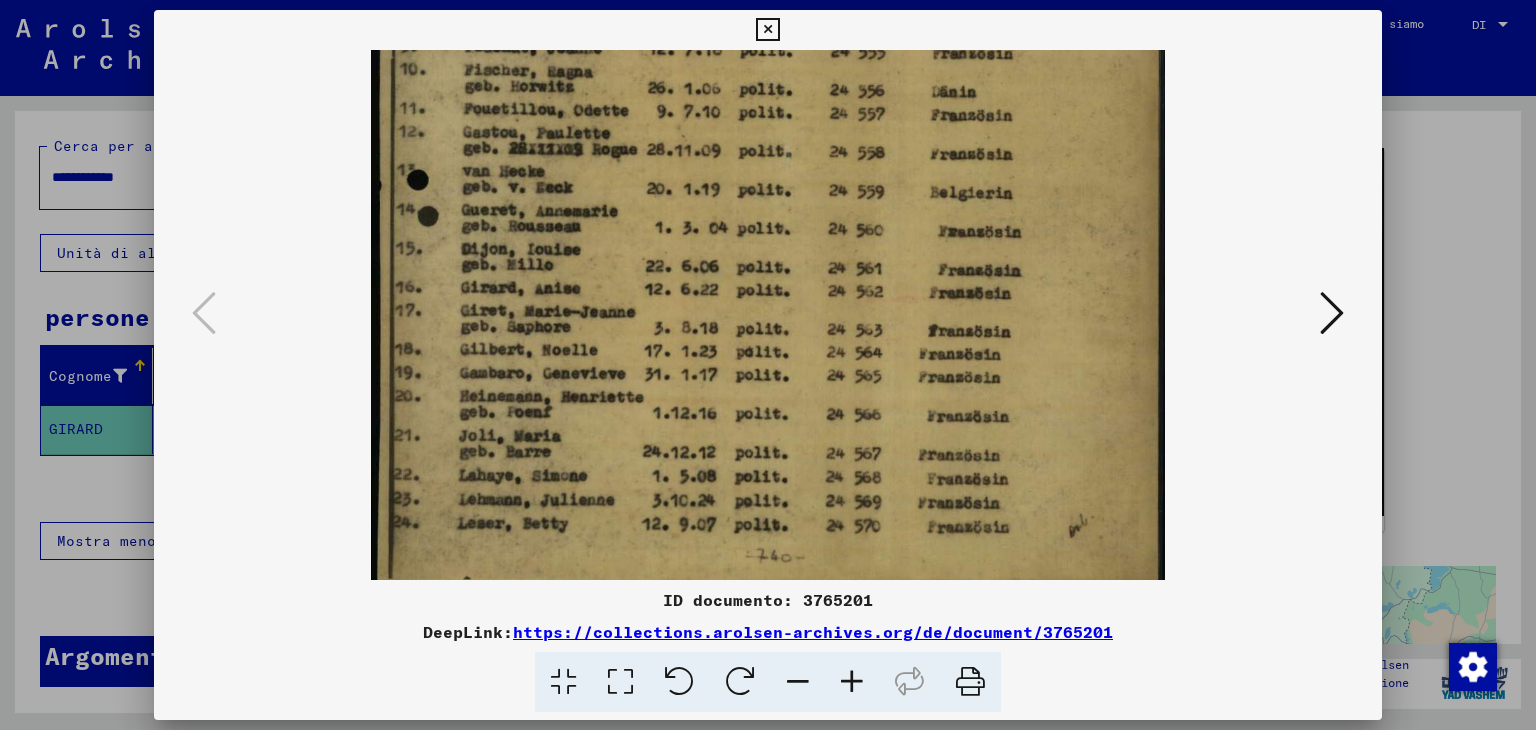 scroll, scrollTop: 600, scrollLeft: 0, axis: vertical 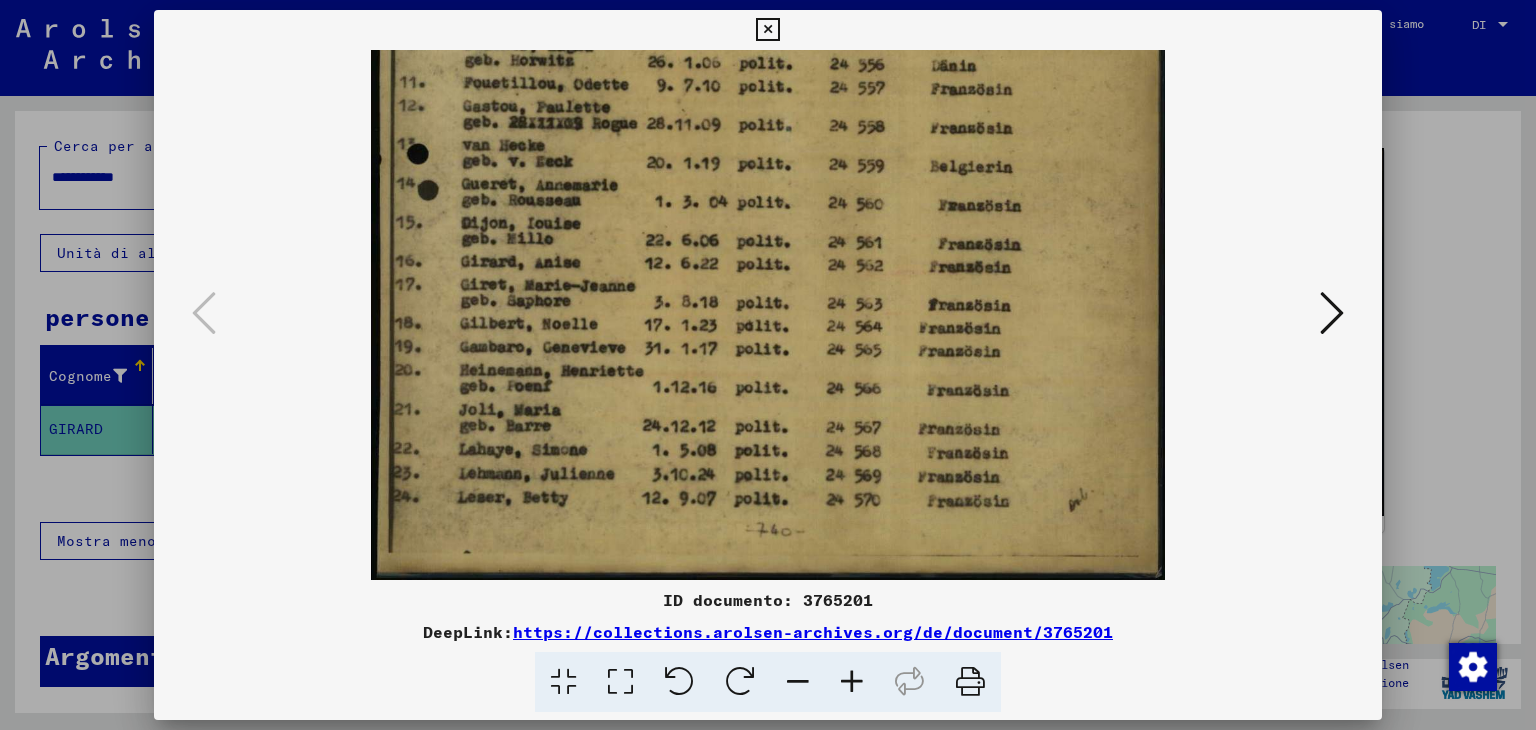 drag, startPoint x: 689, startPoint y: 360, endPoint x: 684, endPoint y: 239, distance: 121.103264 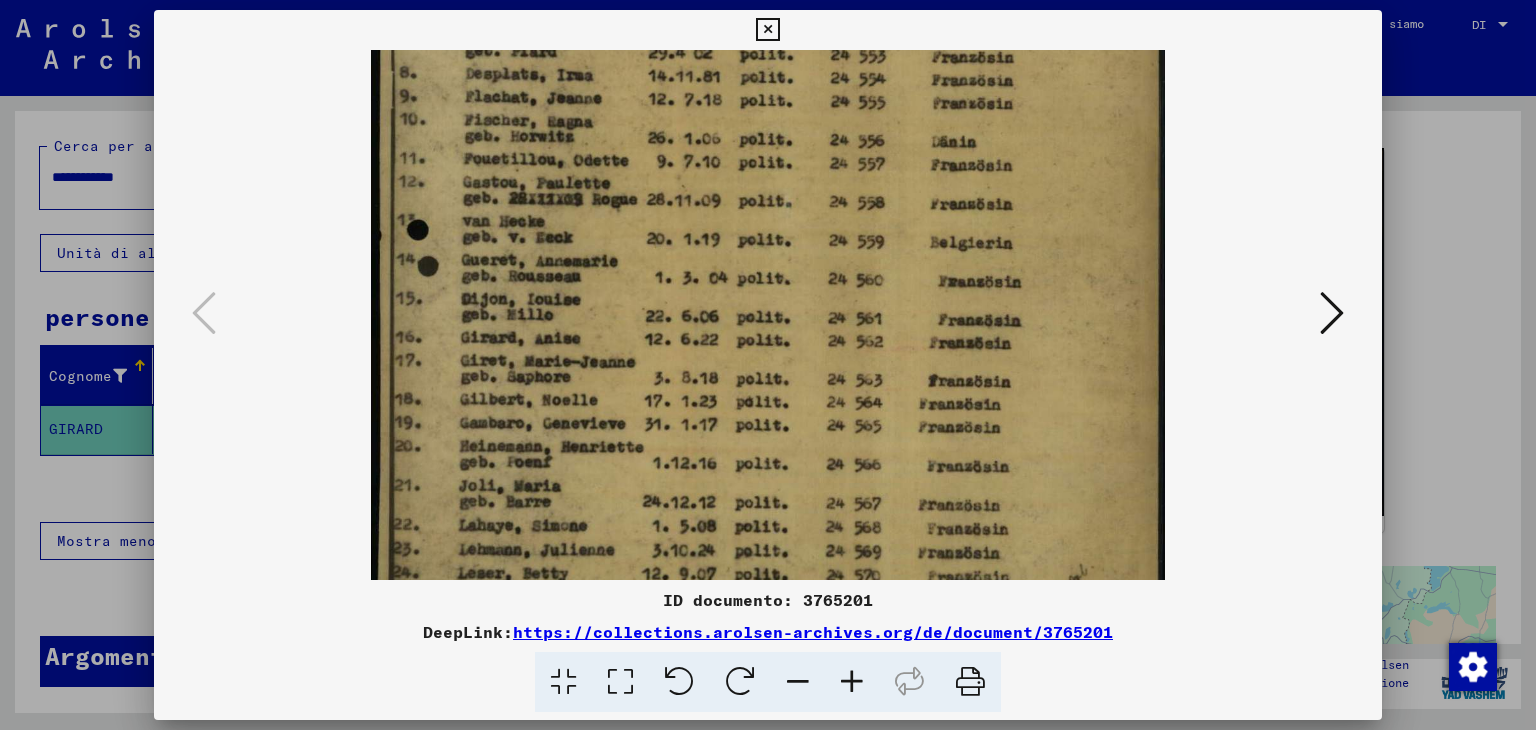 scroll, scrollTop: 523, scrollLeft: 0, axis: vertical 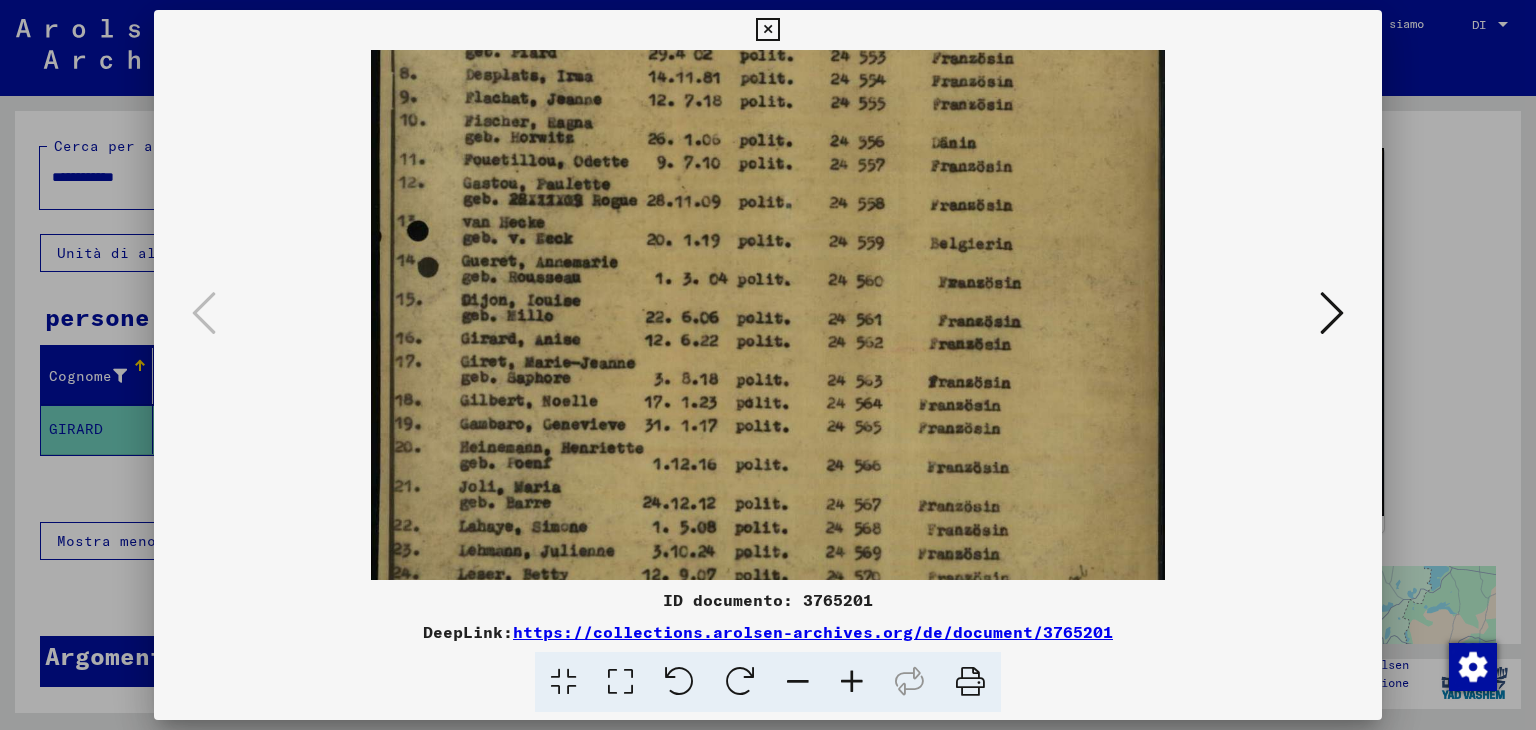 drag, startPoint x: 776, startPoint y: 421, endPoint x: 752, endPoint y: 499, distance: 81.608826 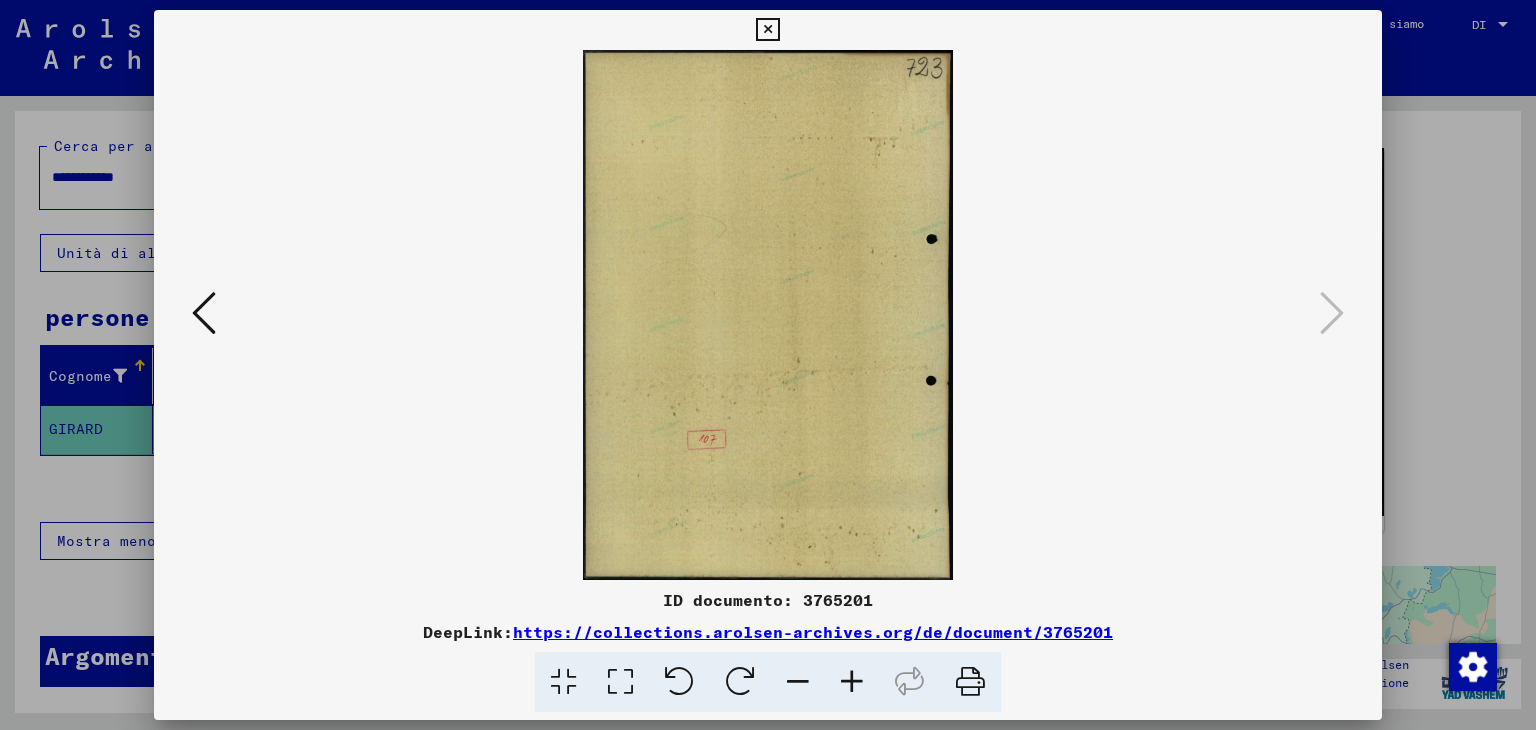 click at bounding box center [767, 30] 